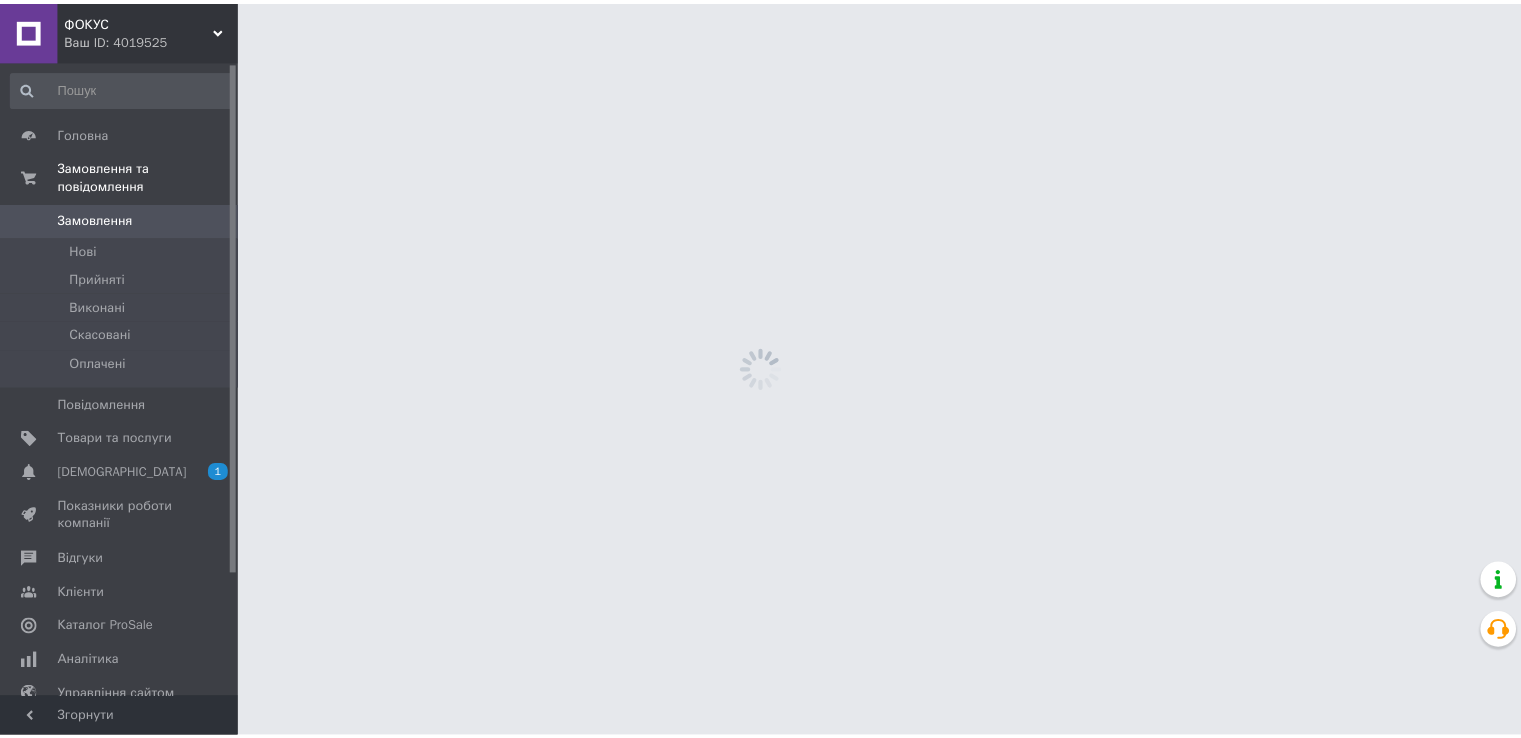 scroll, scrollTop: 0, scrollLeft: 0, axis: both 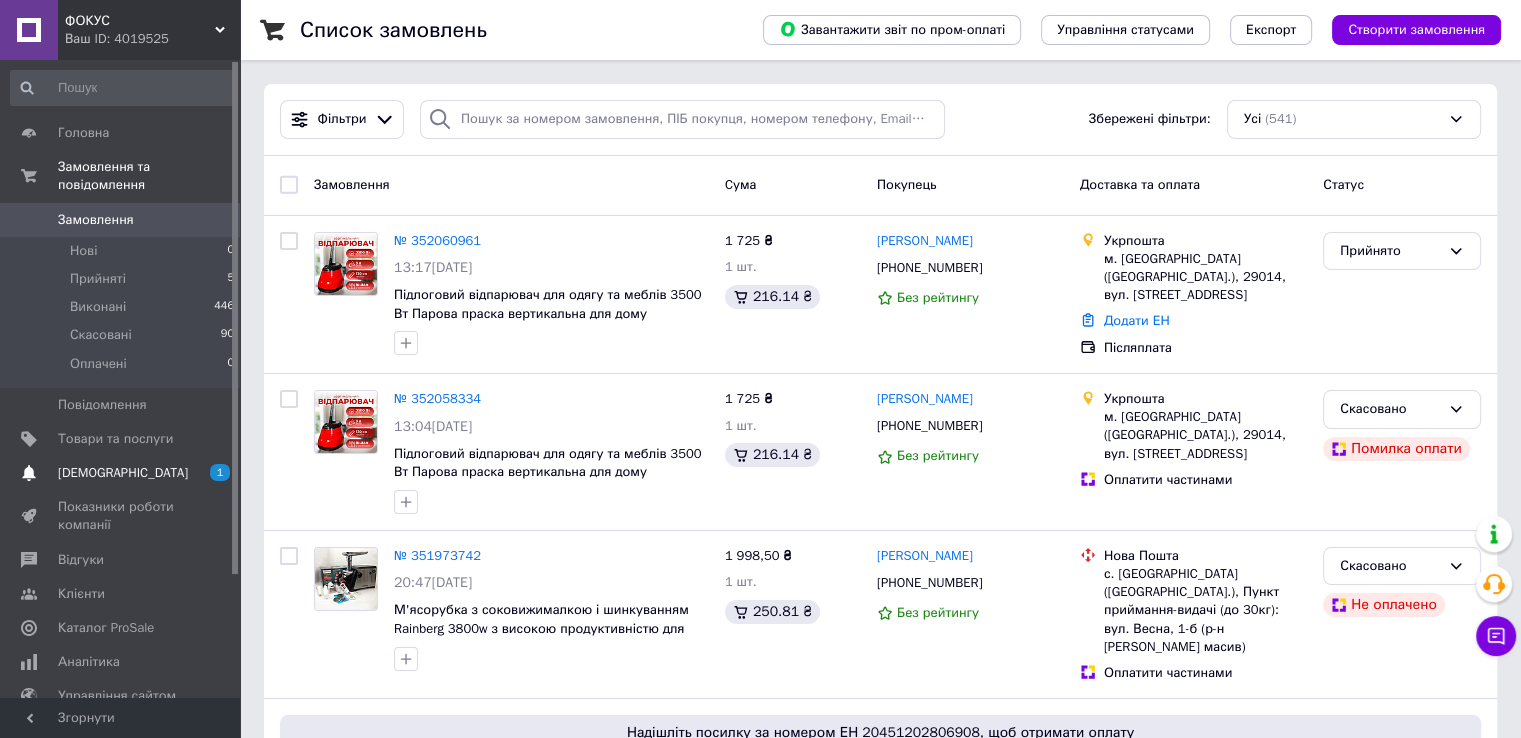 click on "[DEMOGRAPHIC_DATA]" at bounding box center [121, 473] 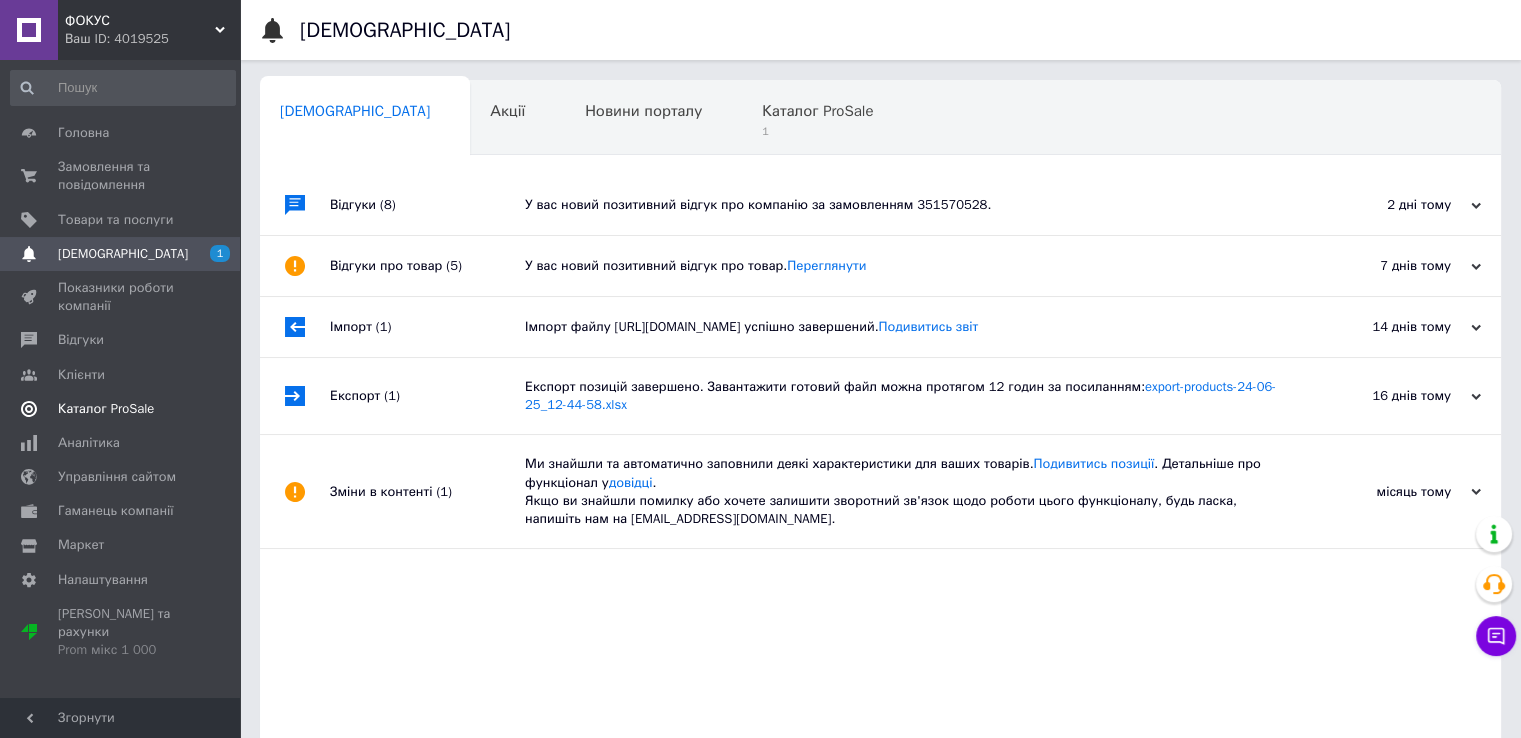 click on "Каталог ProSale" at bounding box center [121, 409] 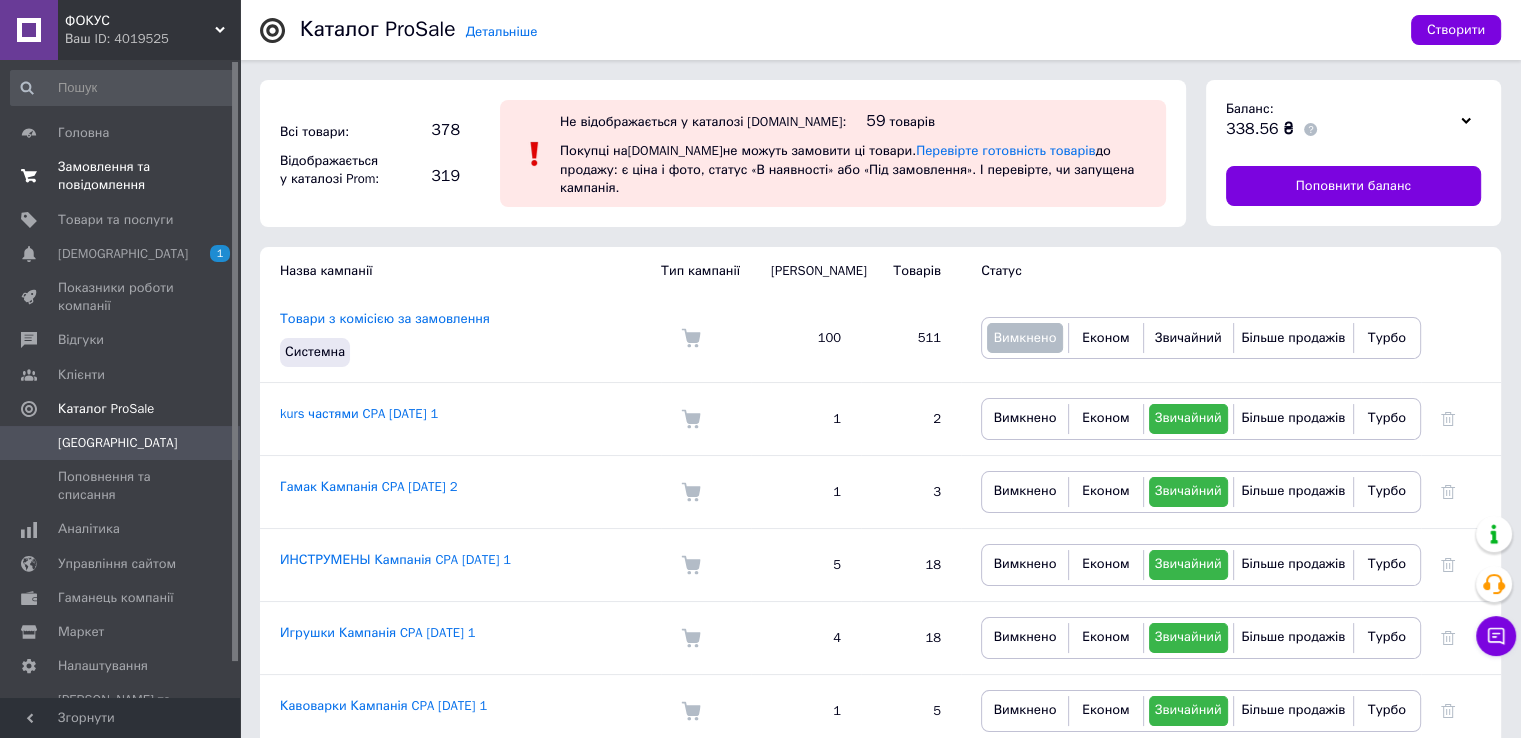 click on "Замовлення та повідомлення" at bounding box center [121, 176] 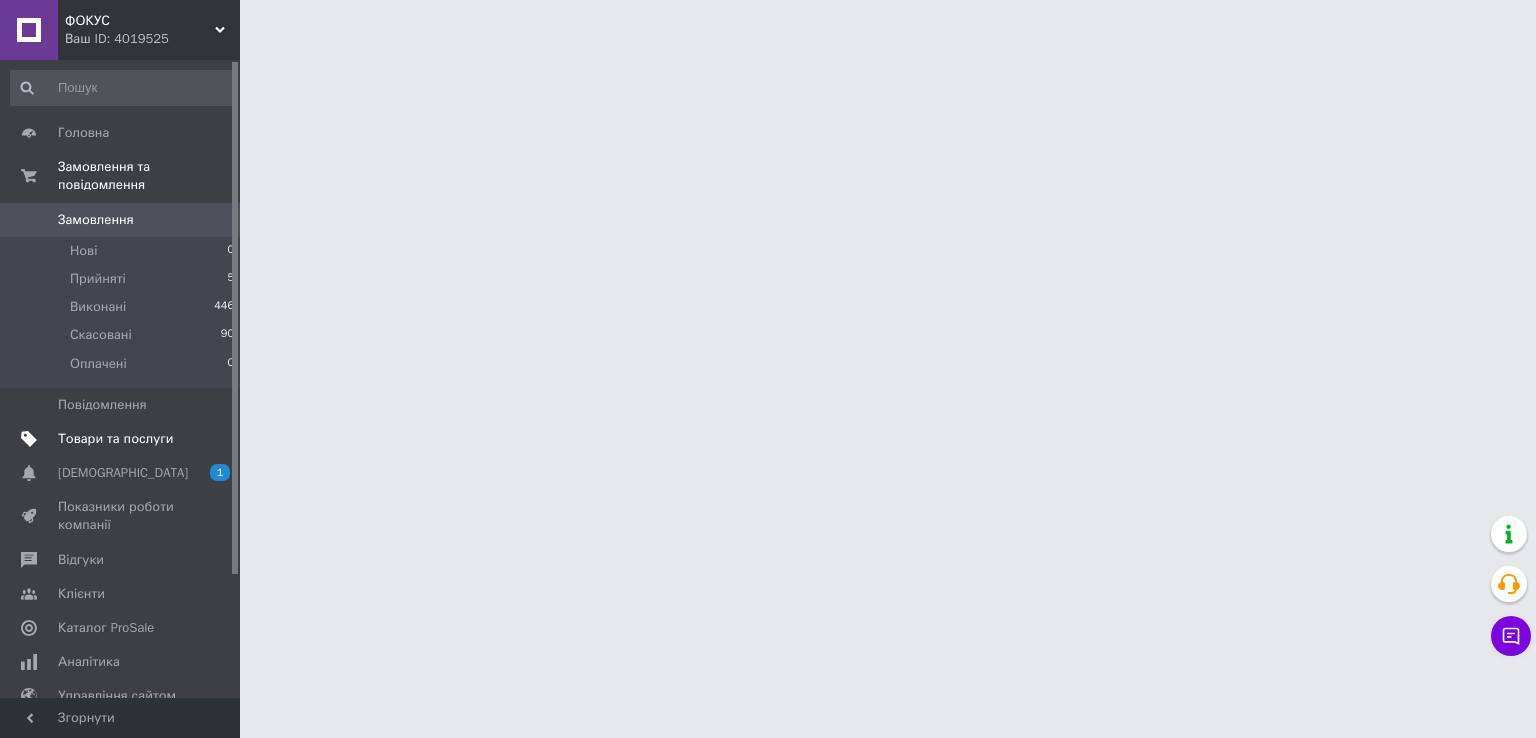 click on "Товари та послуги" at bounding box center [115, 439] 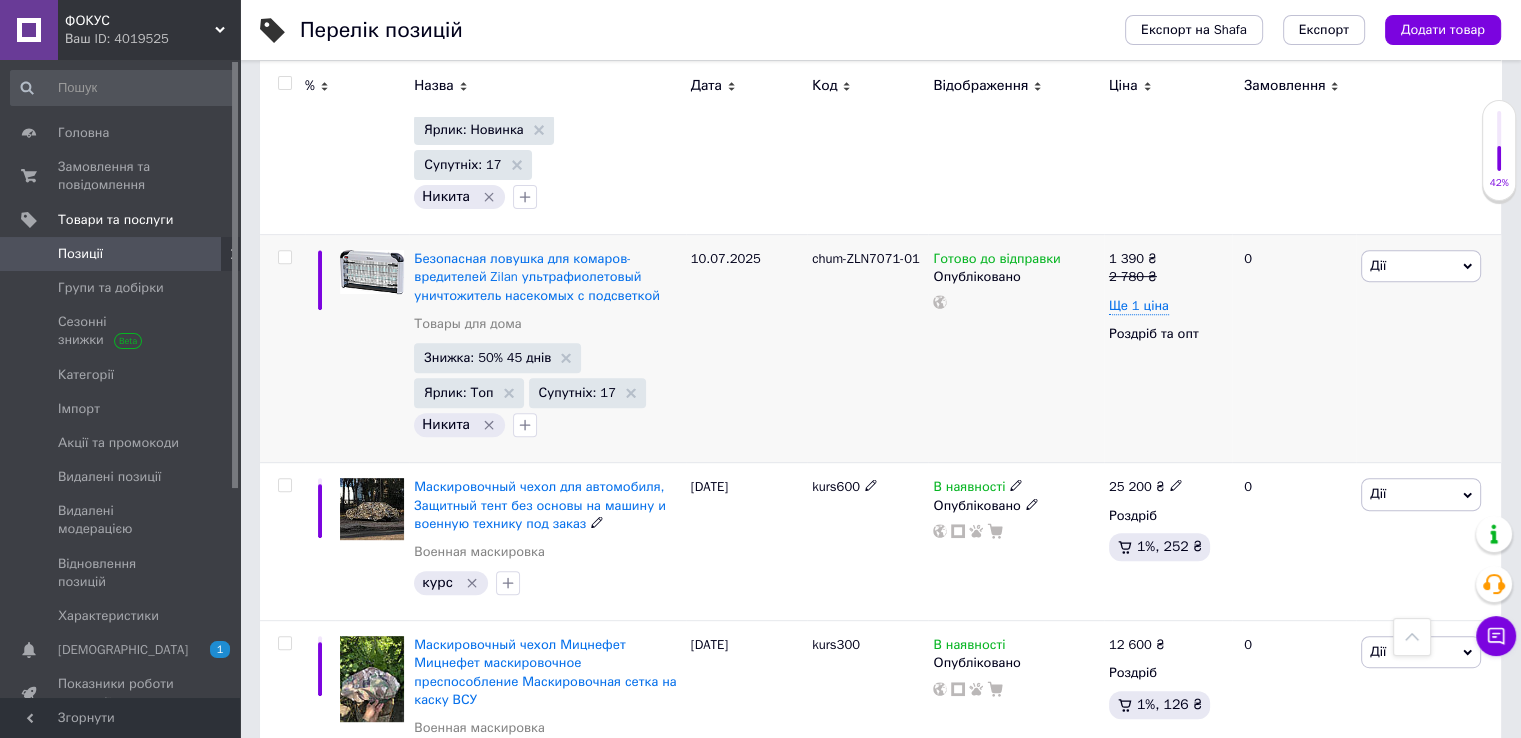 scroll, scrollTop: 600, scrollLeft: 0, axis: vertical 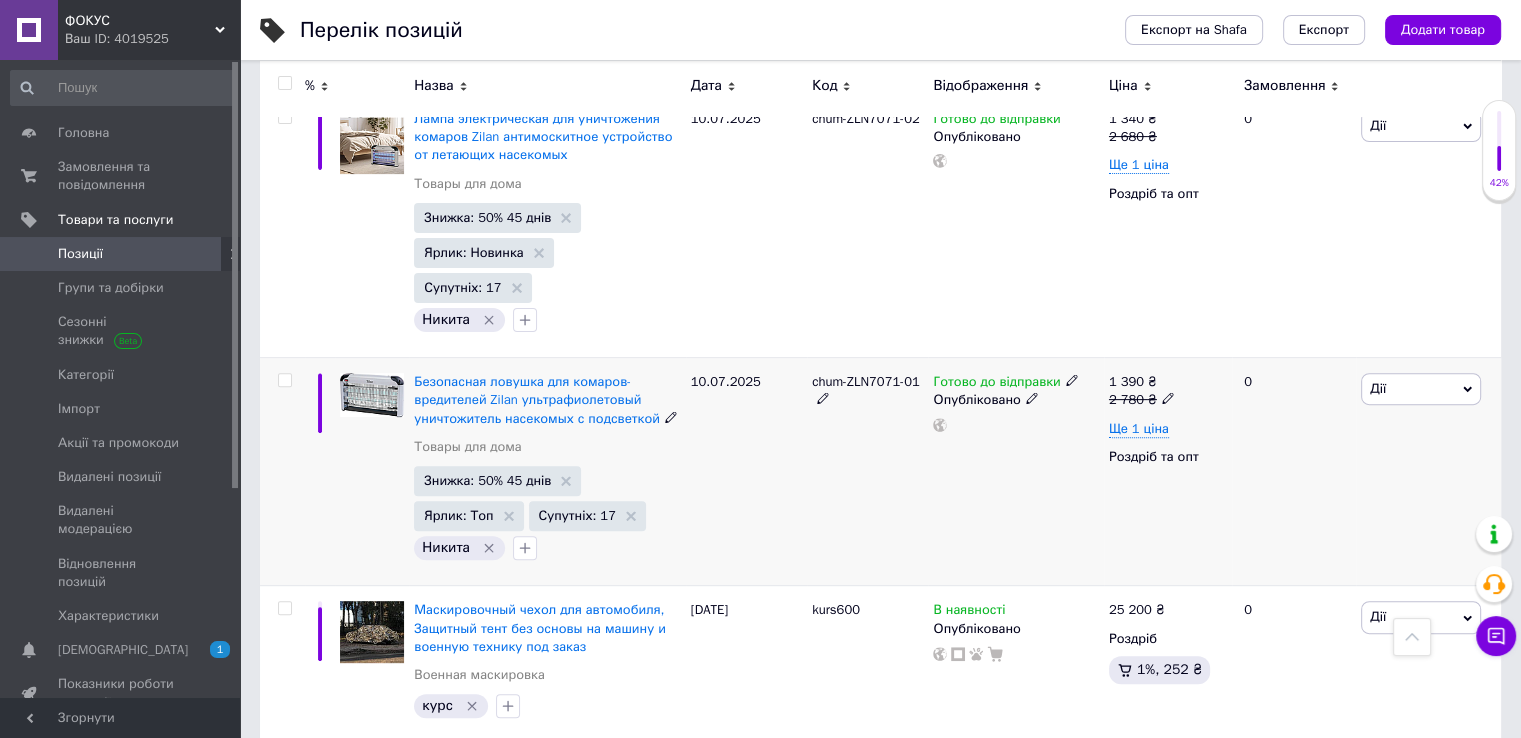 click at bounding box center [284, 380] 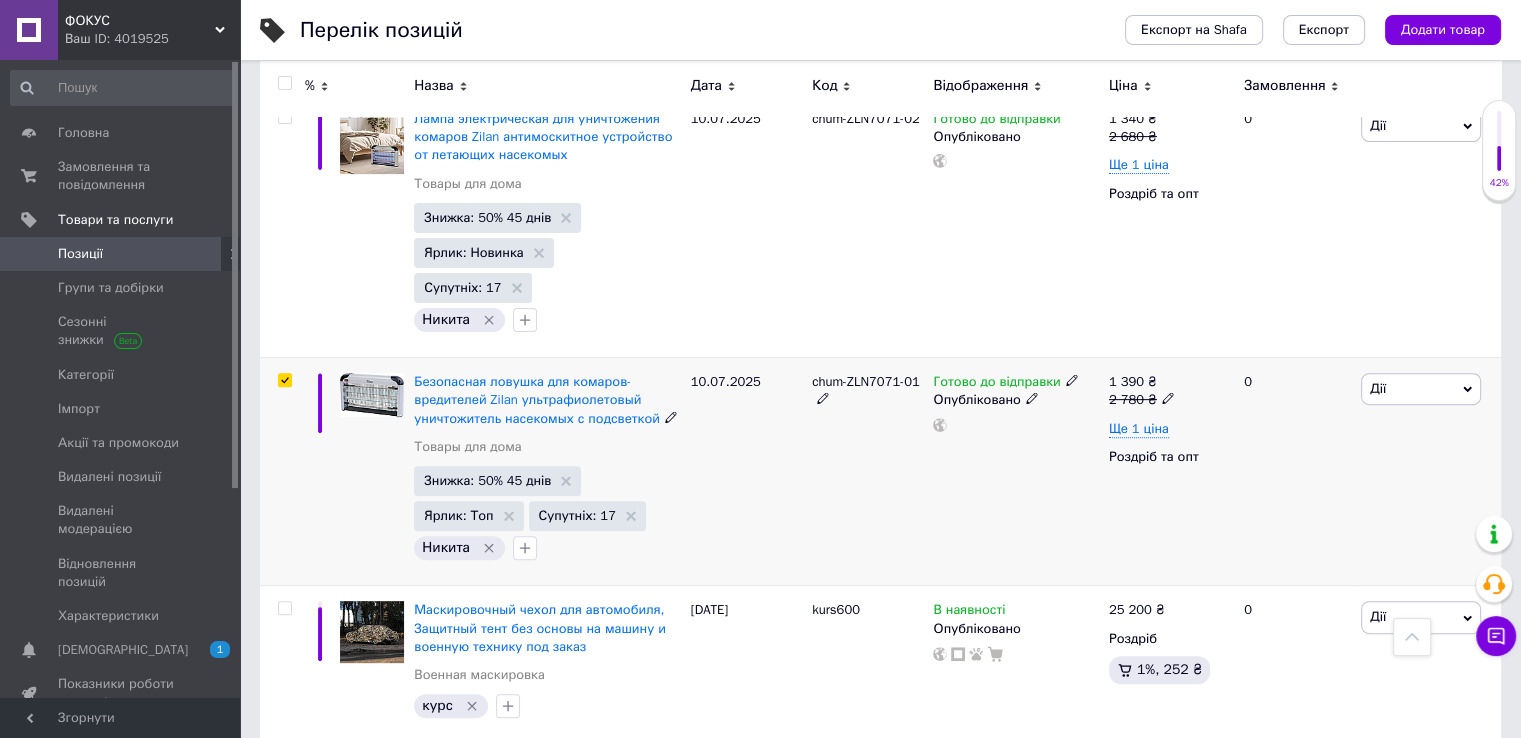 checkbox on "true" 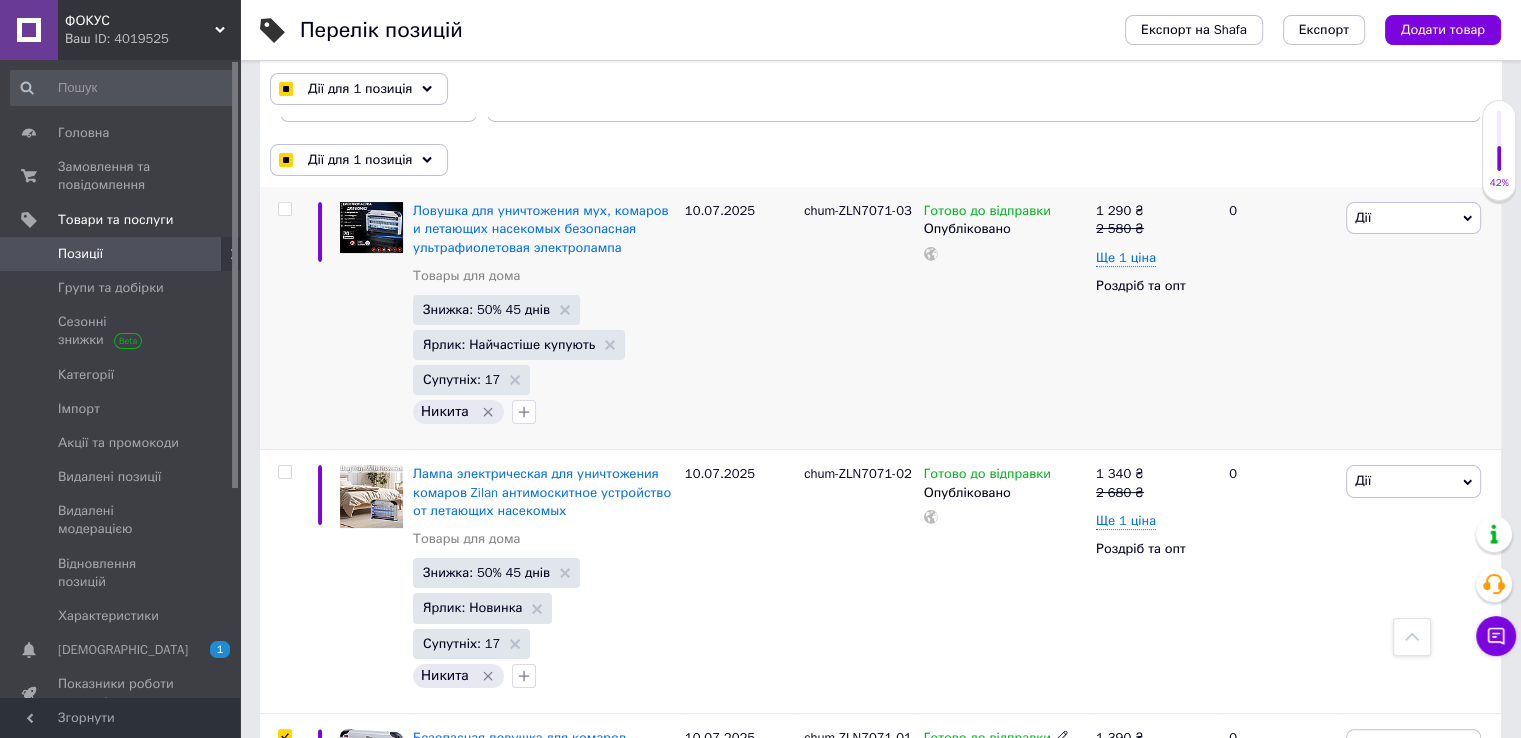 scroll, scrollTop: 200, scrollLeft: 0, axis: vertical 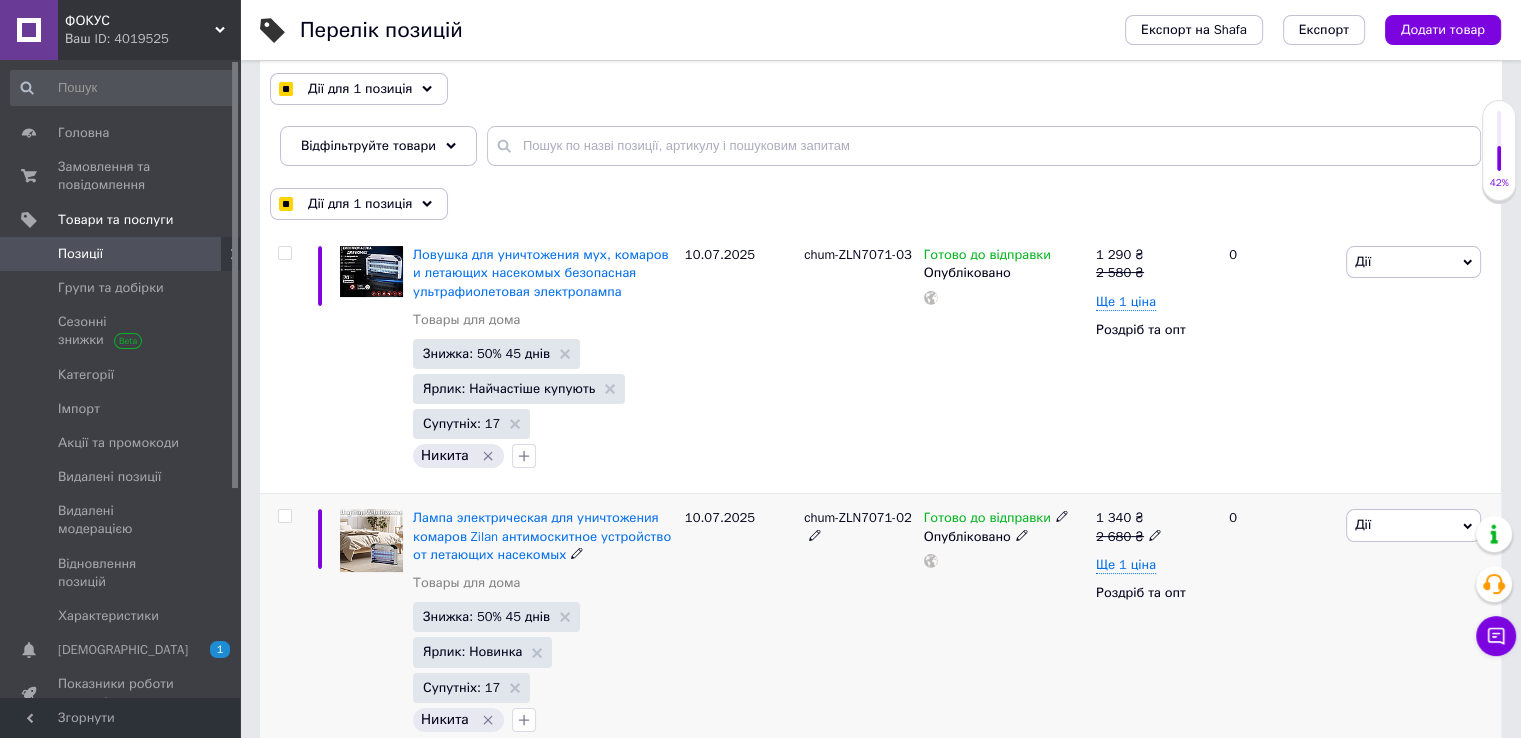 click at bounding box center [282, 625] 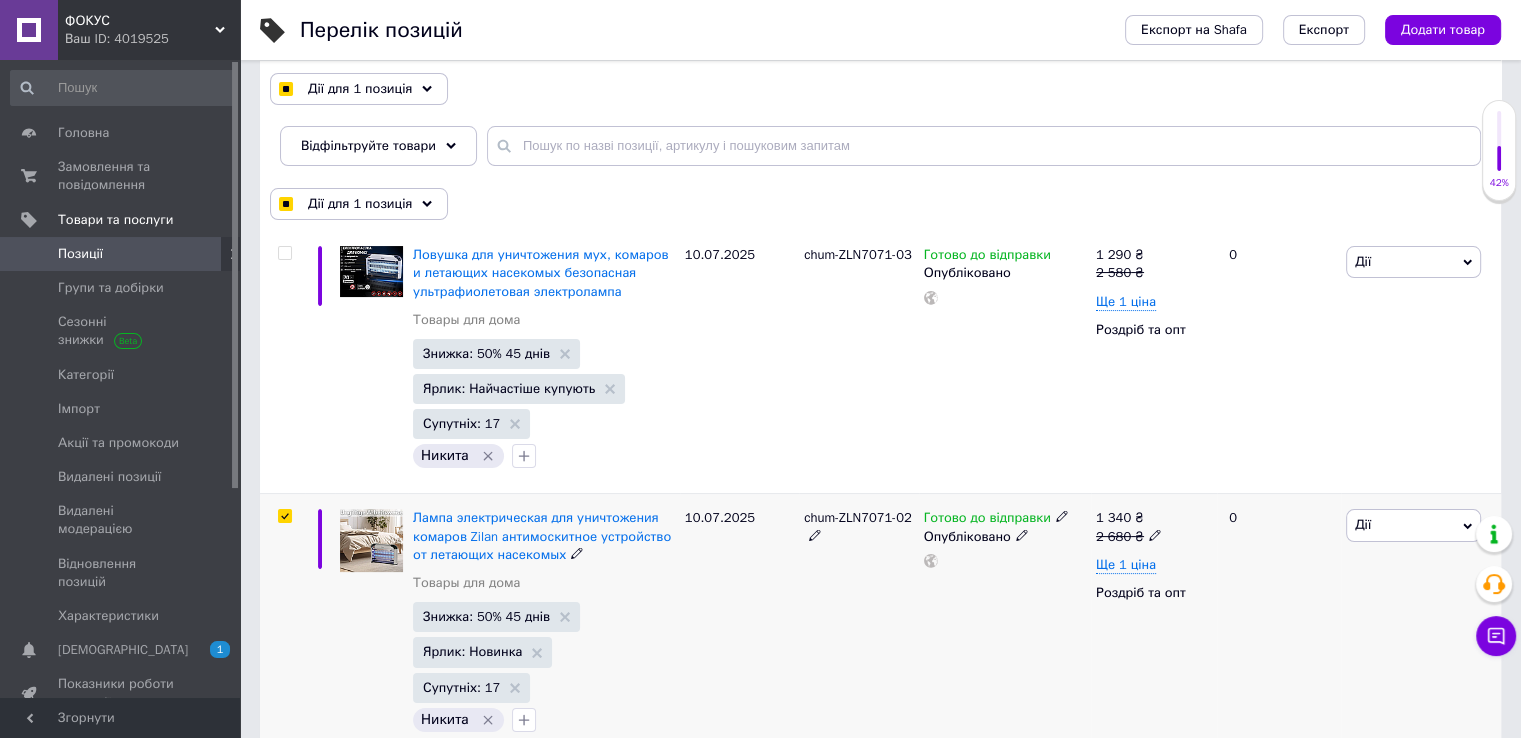 checkbox on "true" 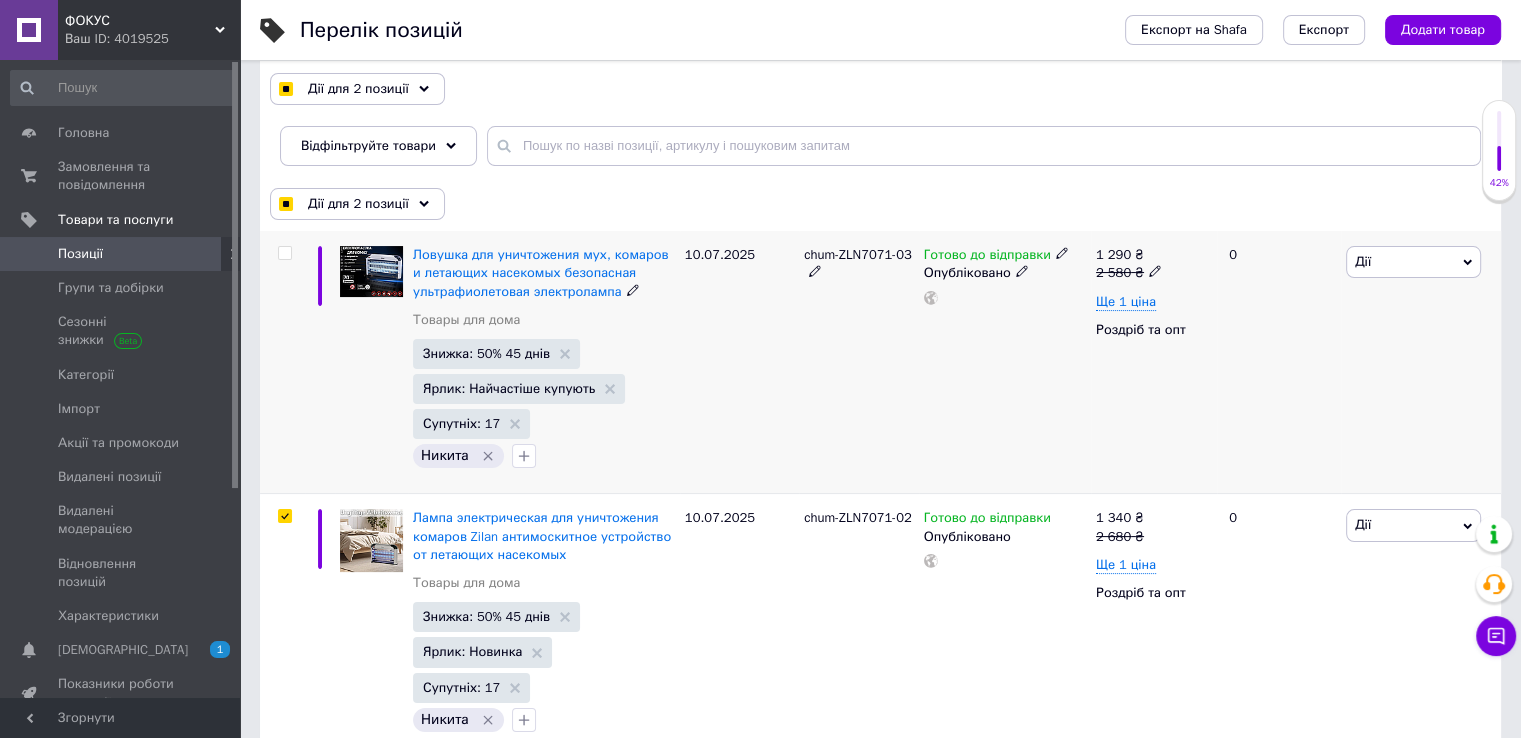 click at bounding box center (284, 253) 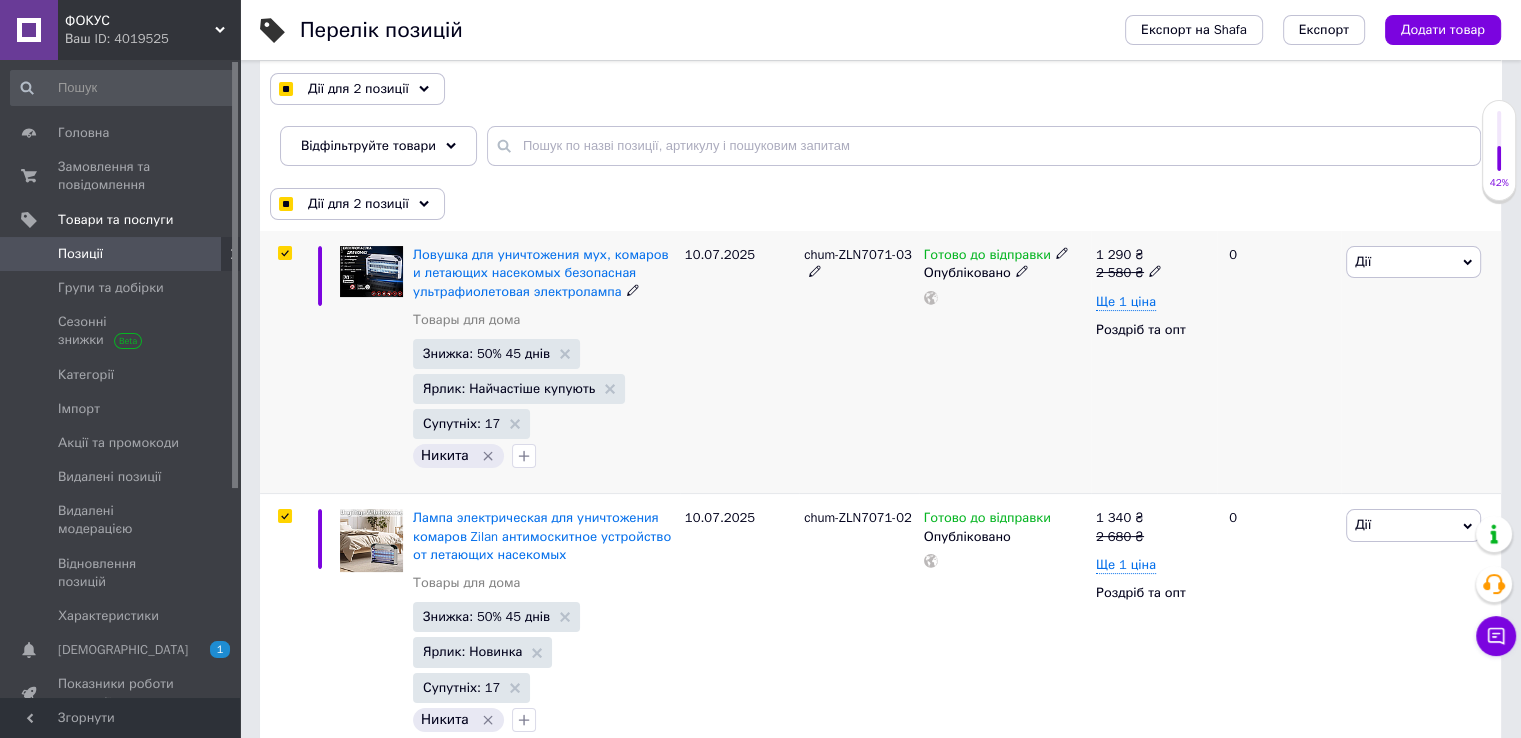 checkbox on "true" 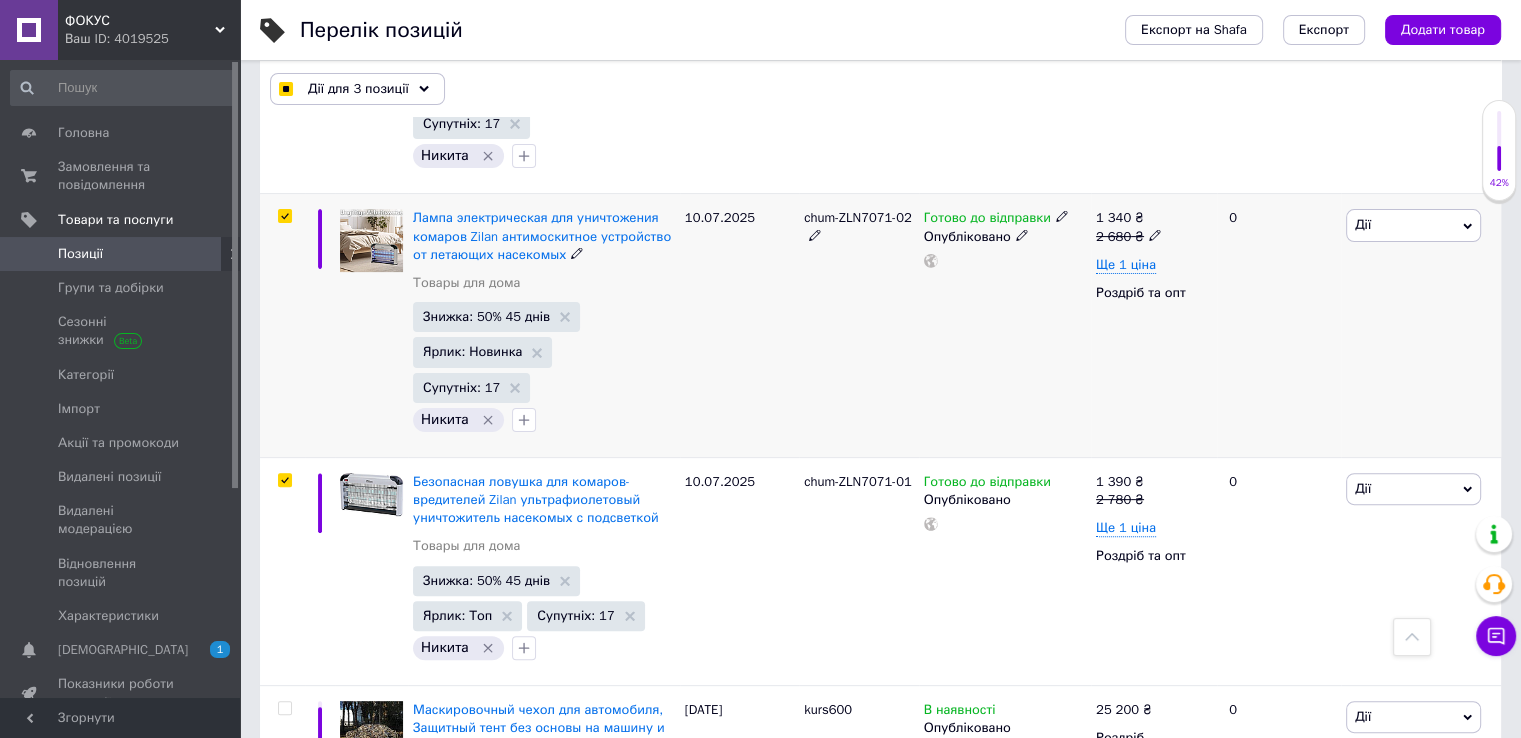 scroll, scrollTop: 0, scrollLeft: 0, axis: both 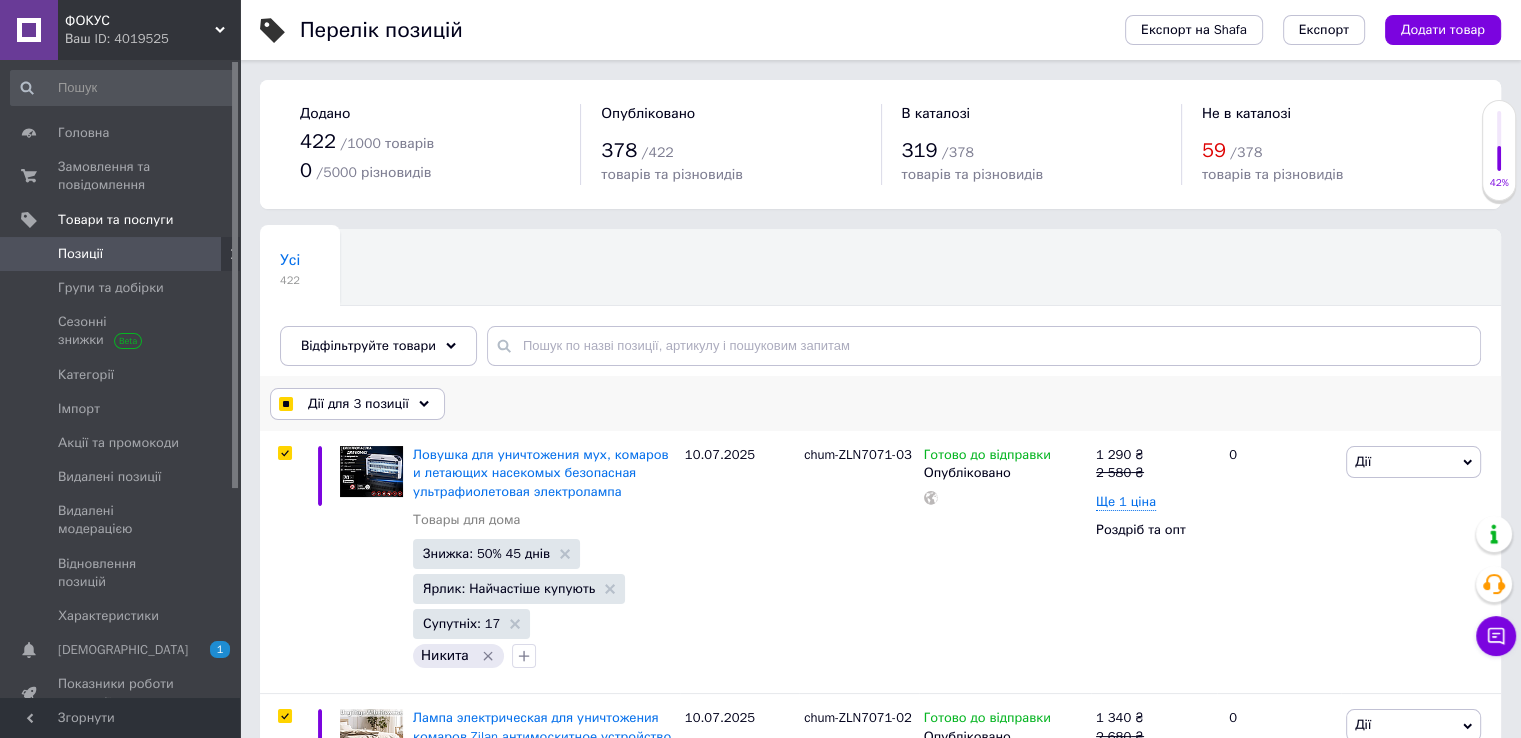 click 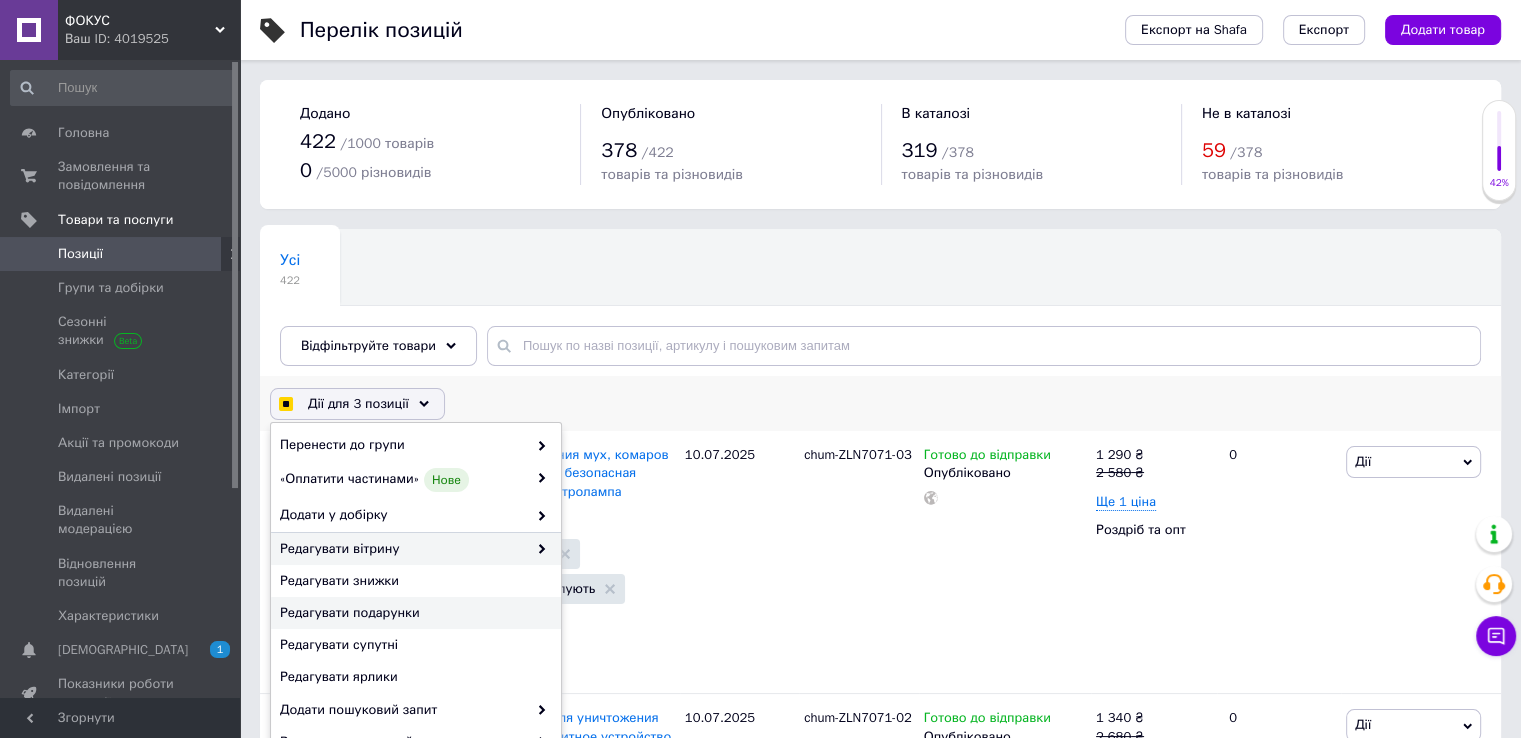 scroll, scrollTop: 164, scrollLeft: 0, axis: vertical 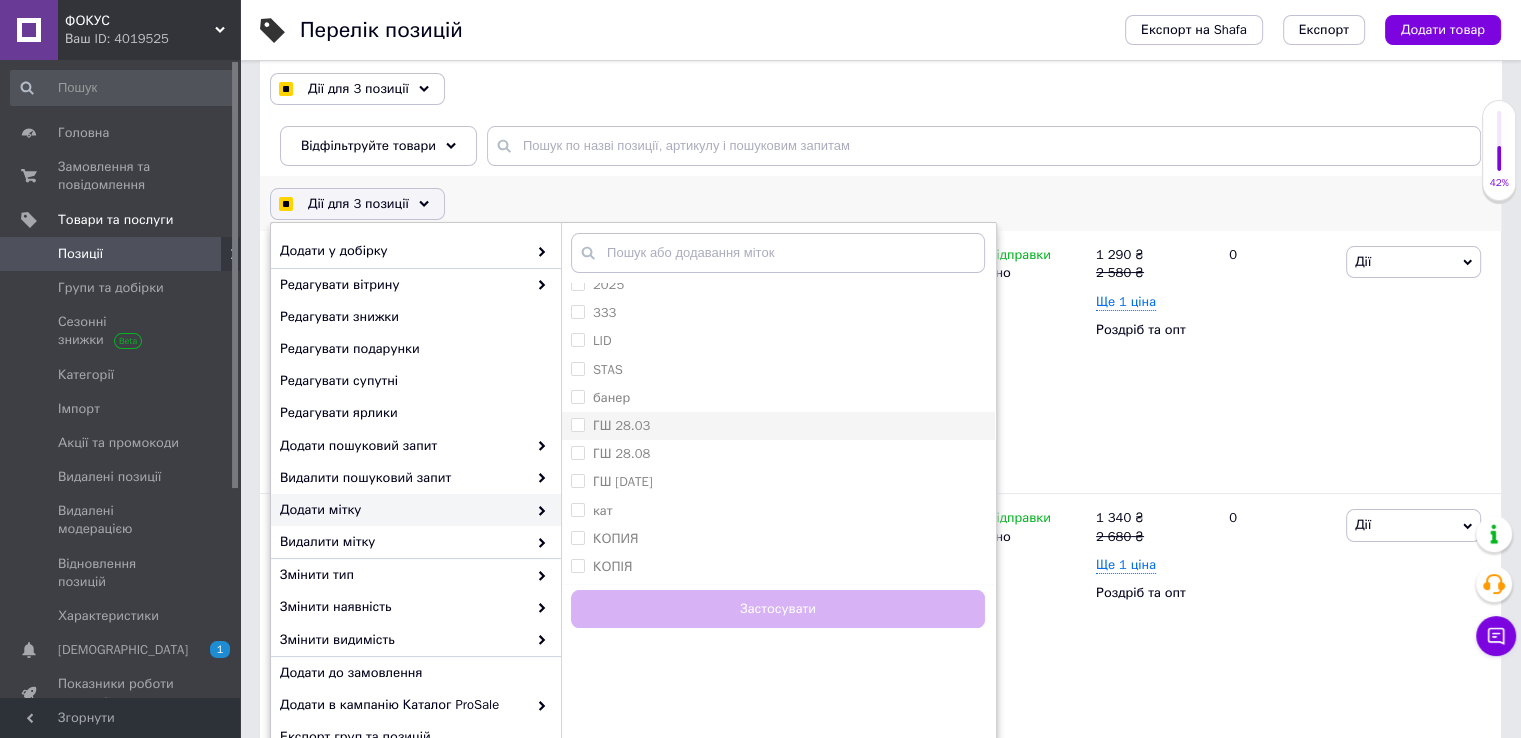 checkbox on "true" 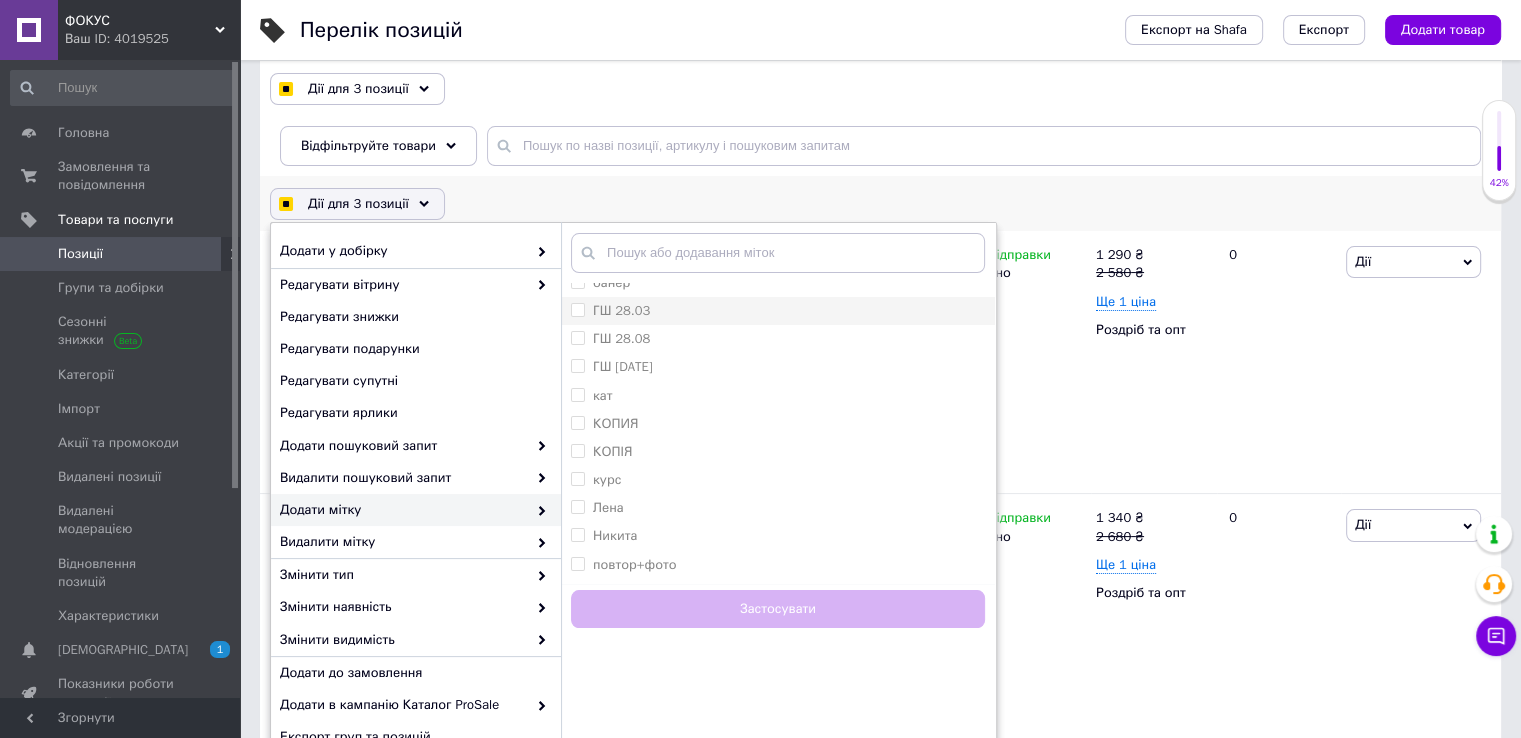 scroll, scrollTop: 200, scrollLeft: 0, axis: vertical 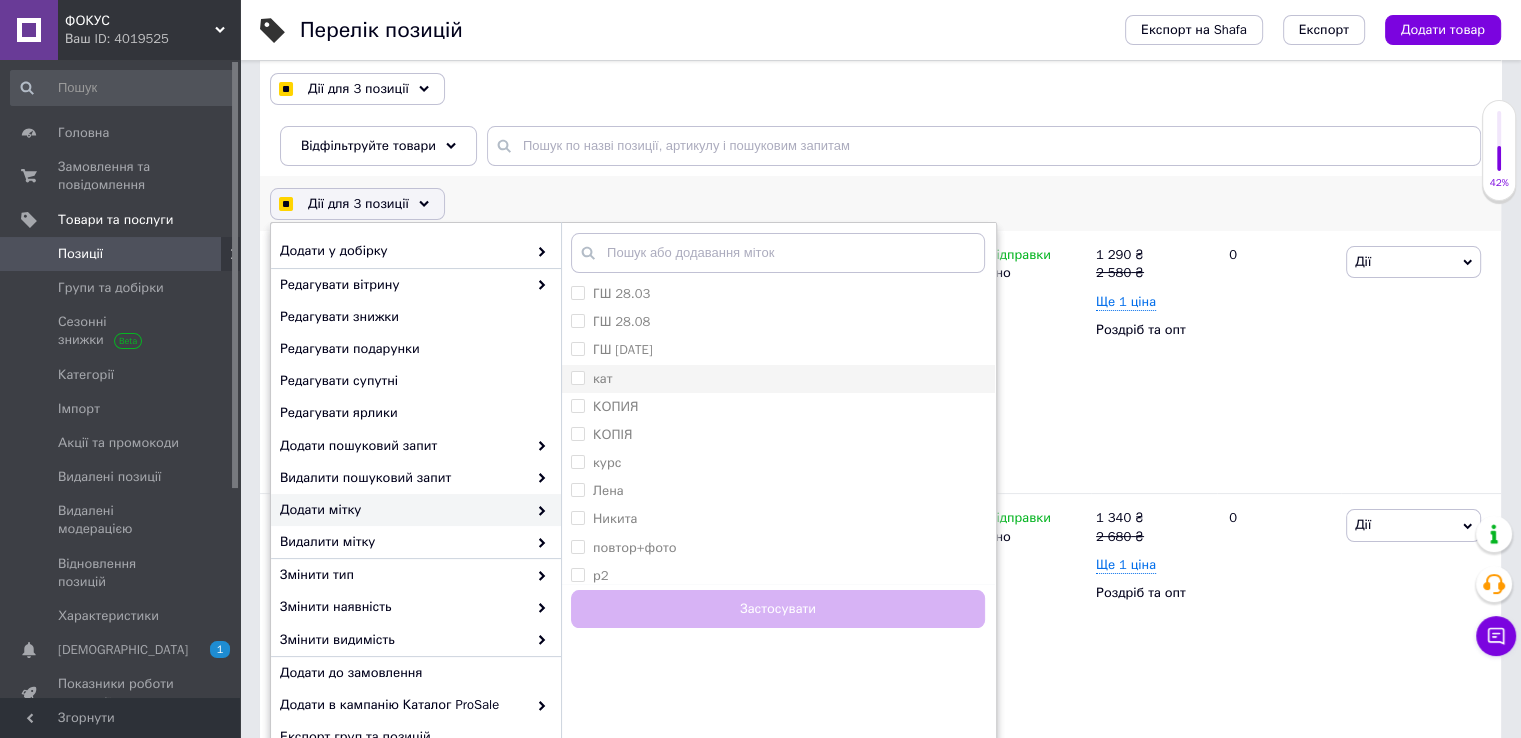 click on "кат" at bounding box center [778, 379] 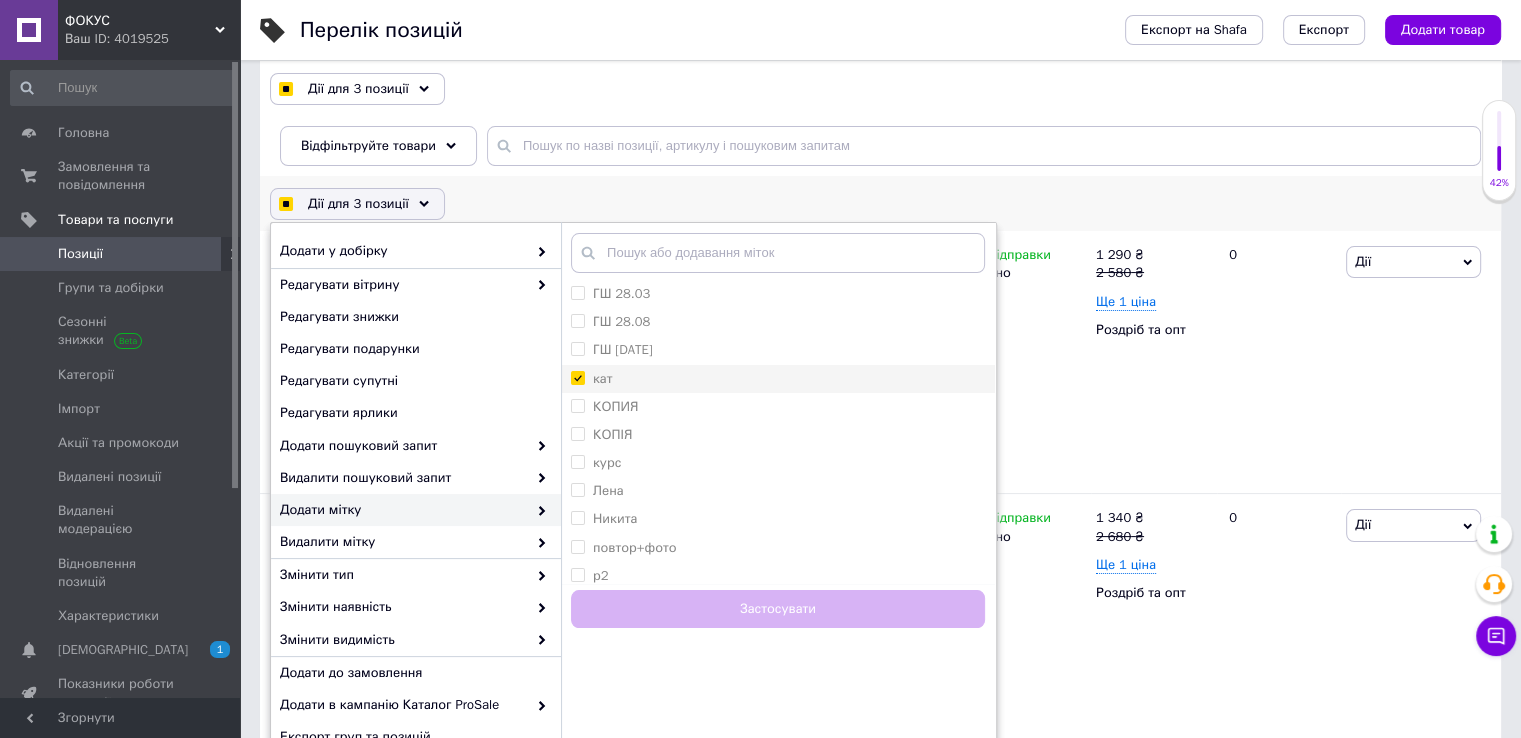 checkbox on "true" 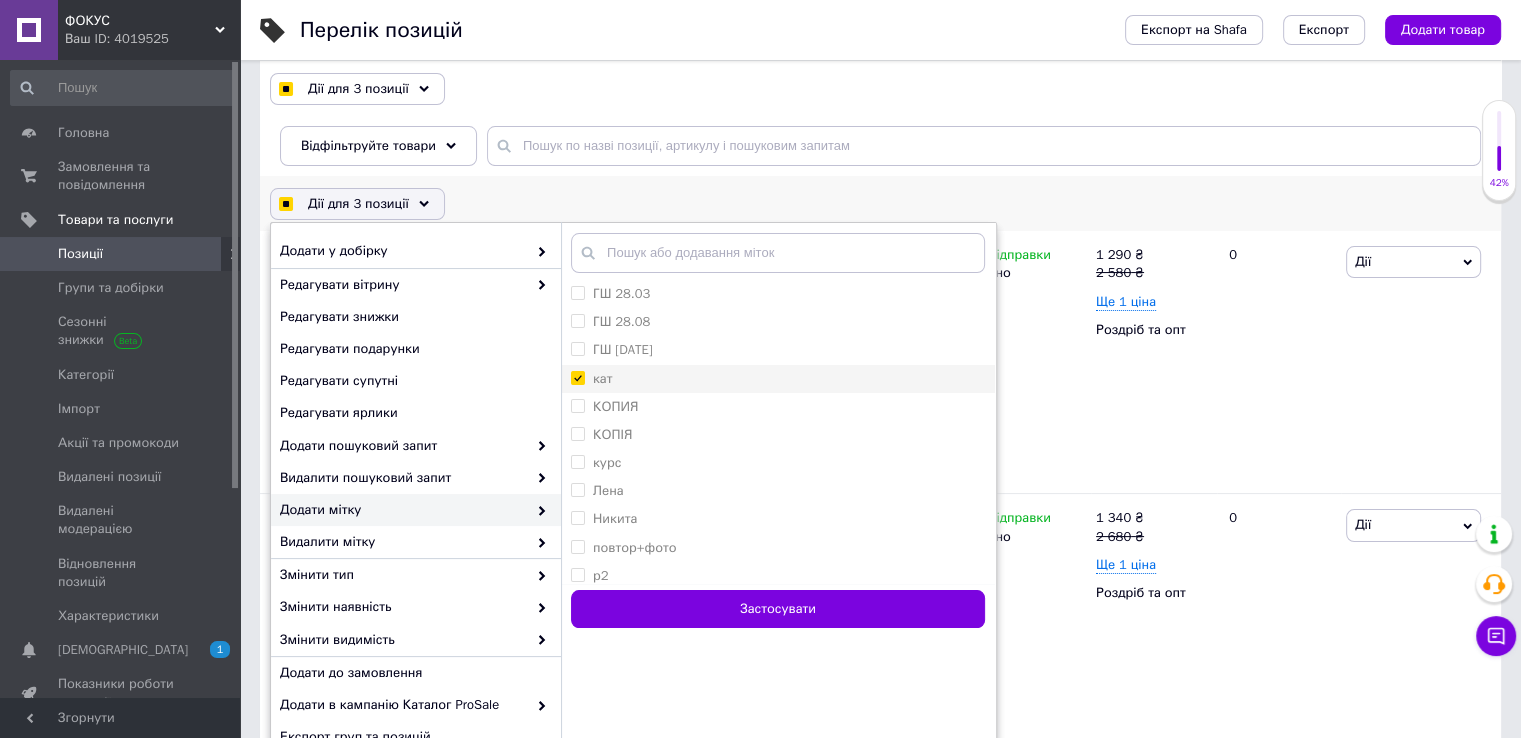 checkbox on "true" 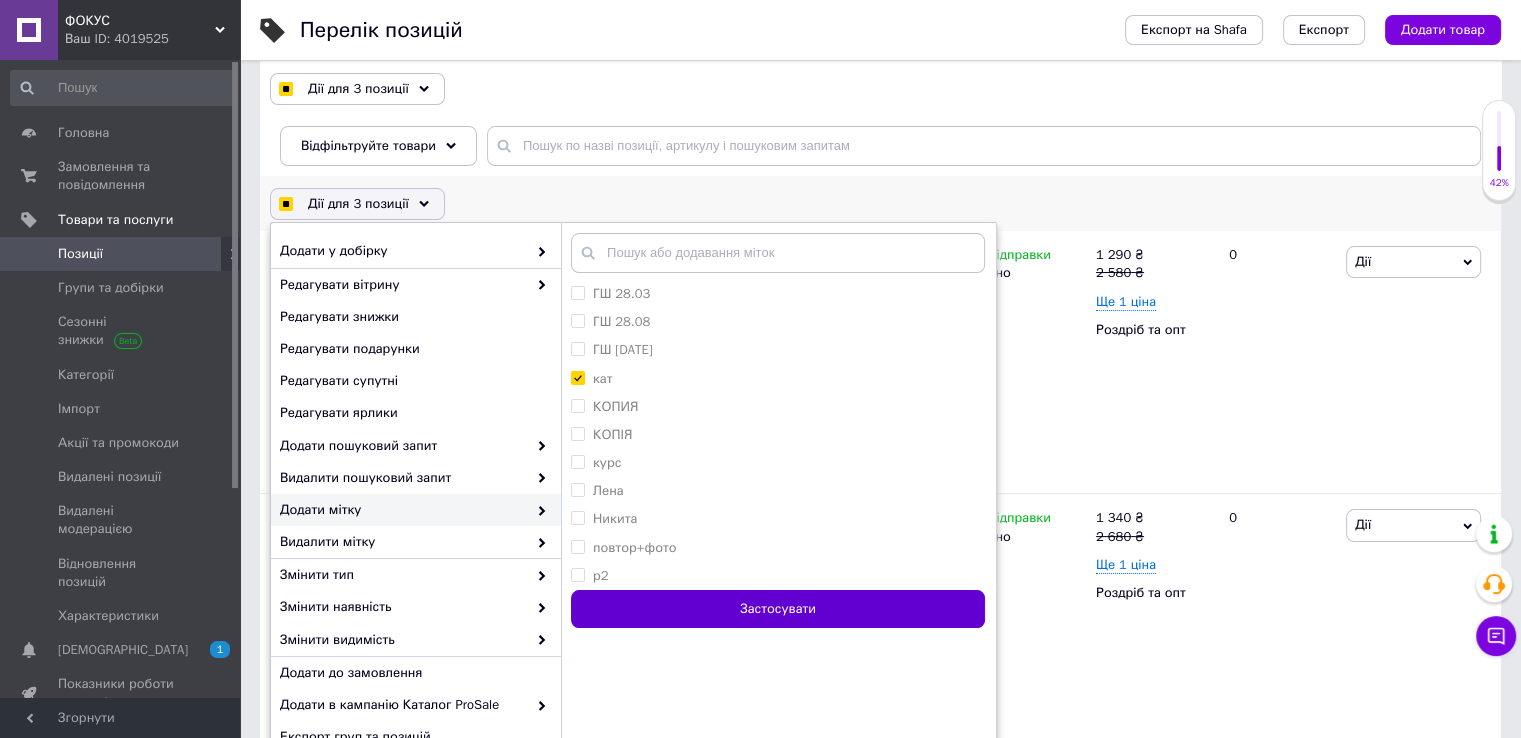 click on "Застосувати" at bounding box center (778, 609) 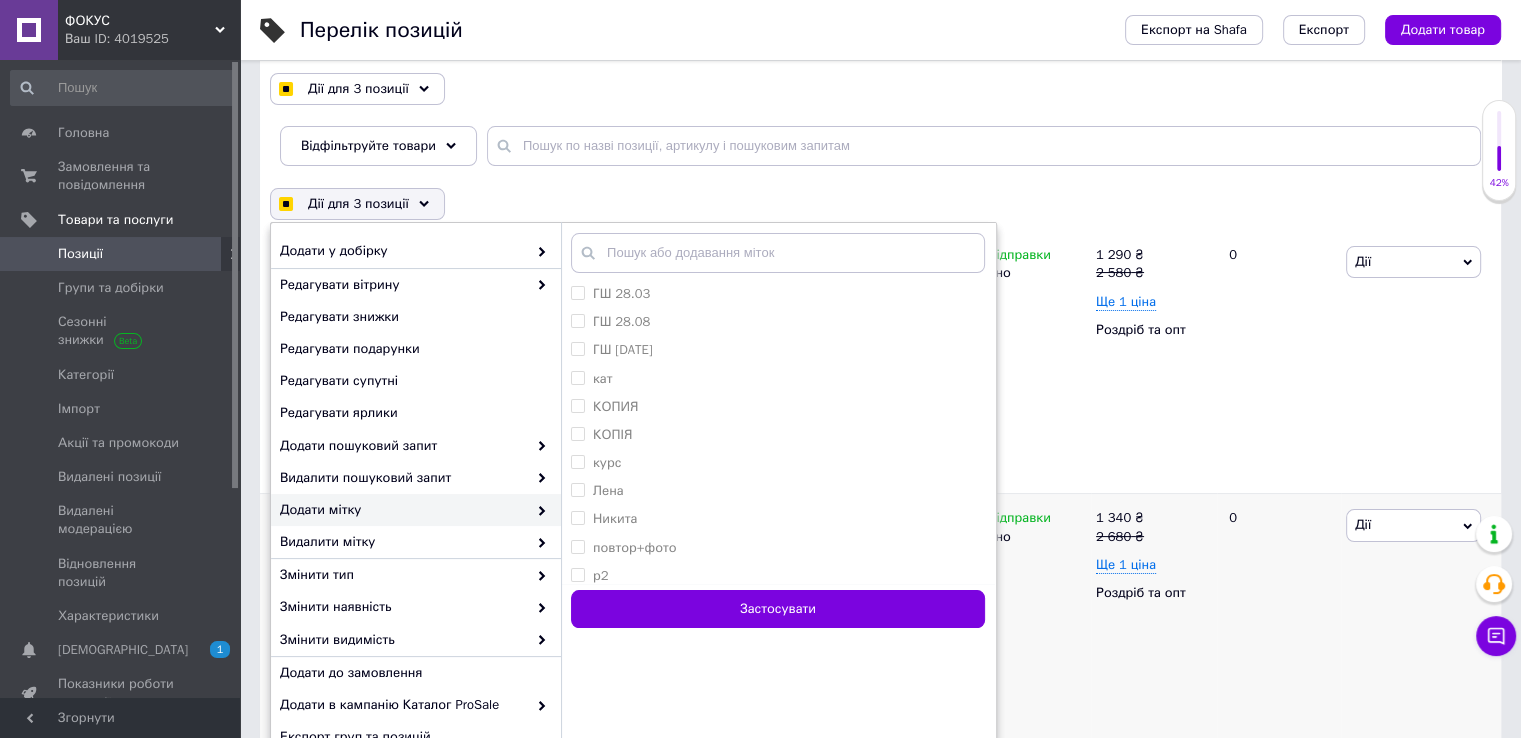 checkbox on "false" 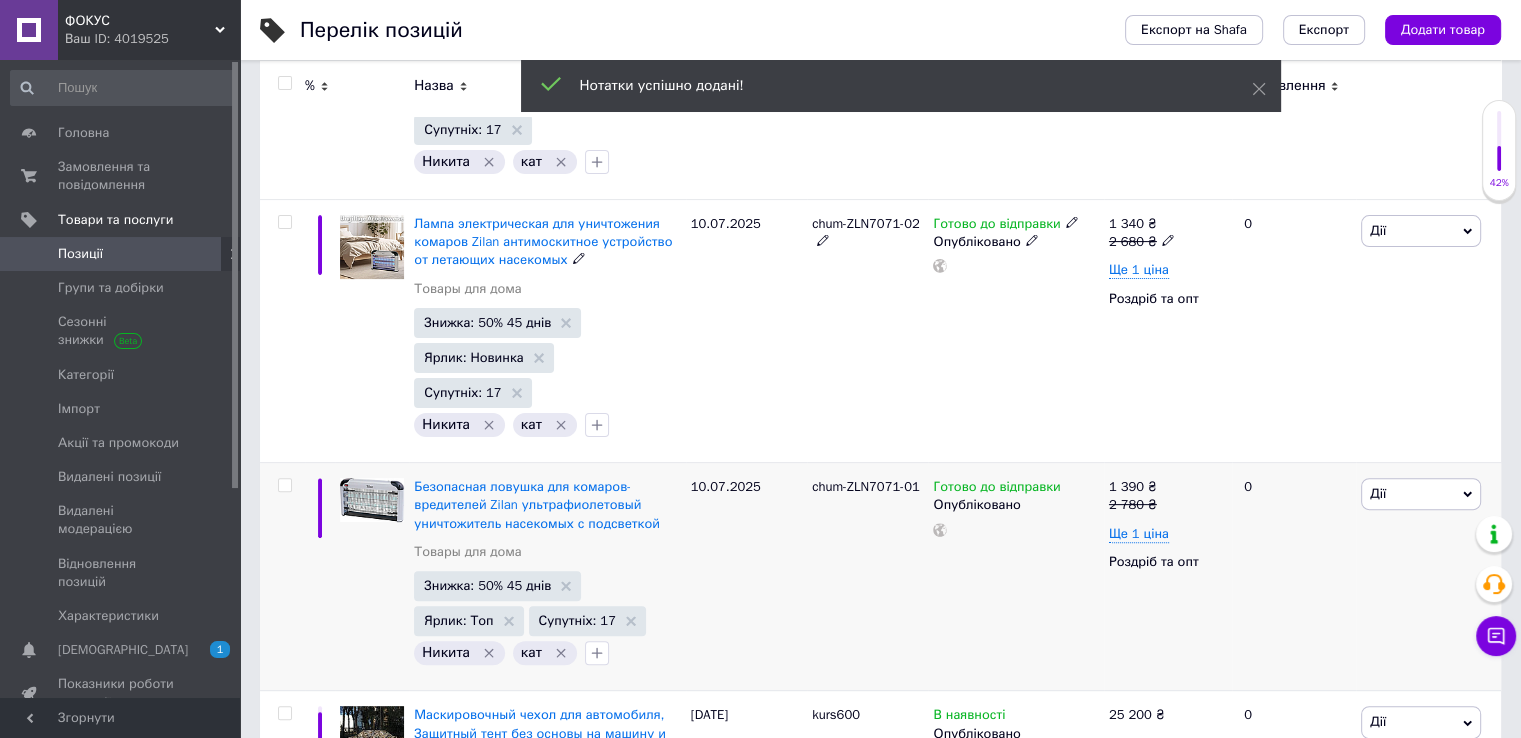 scroll, scrollTop: 500, scrollLeft: 0, axis: vertical 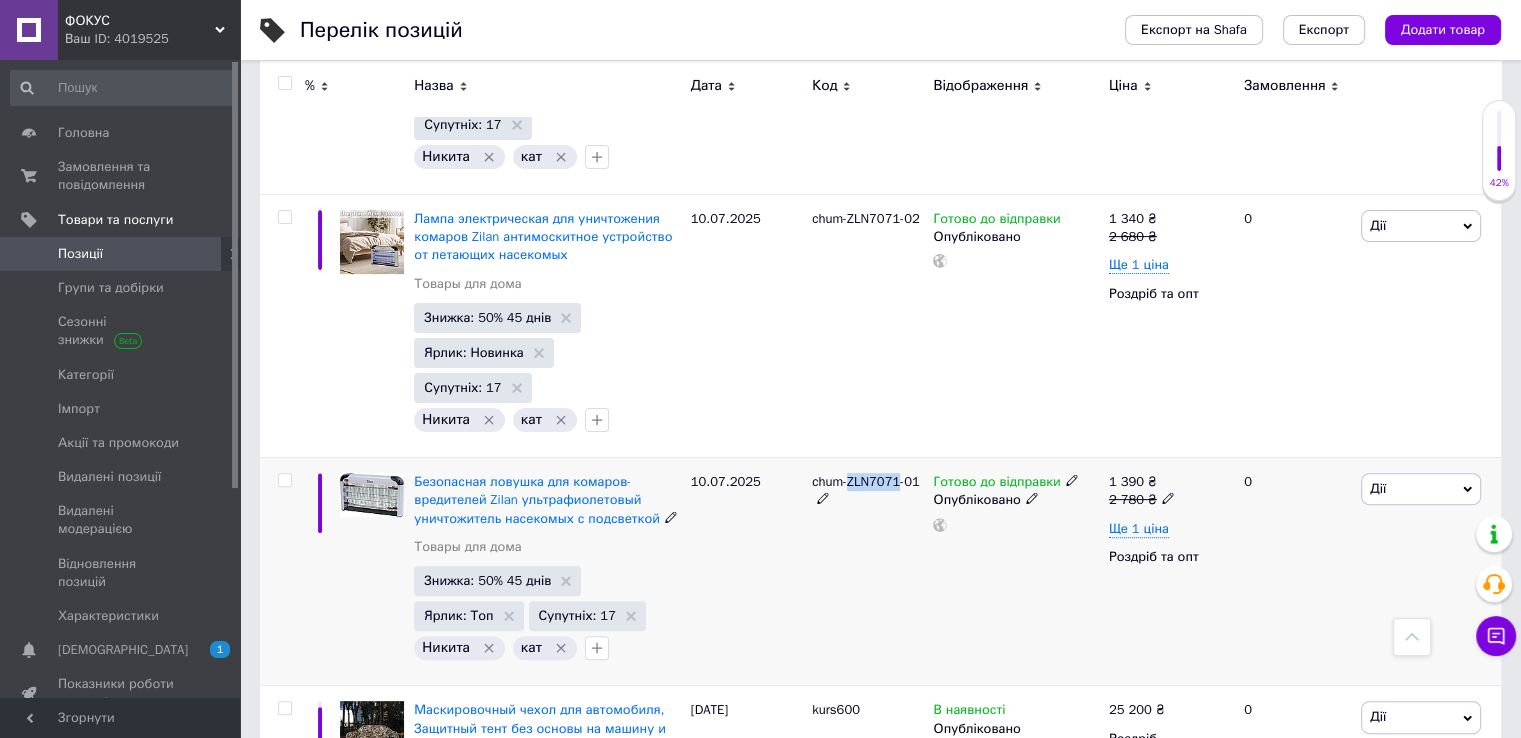 drag, startPoint x: 850, startPoint y: 443, endPoint x: 899, endPoint y: 445, distance: 49.0408 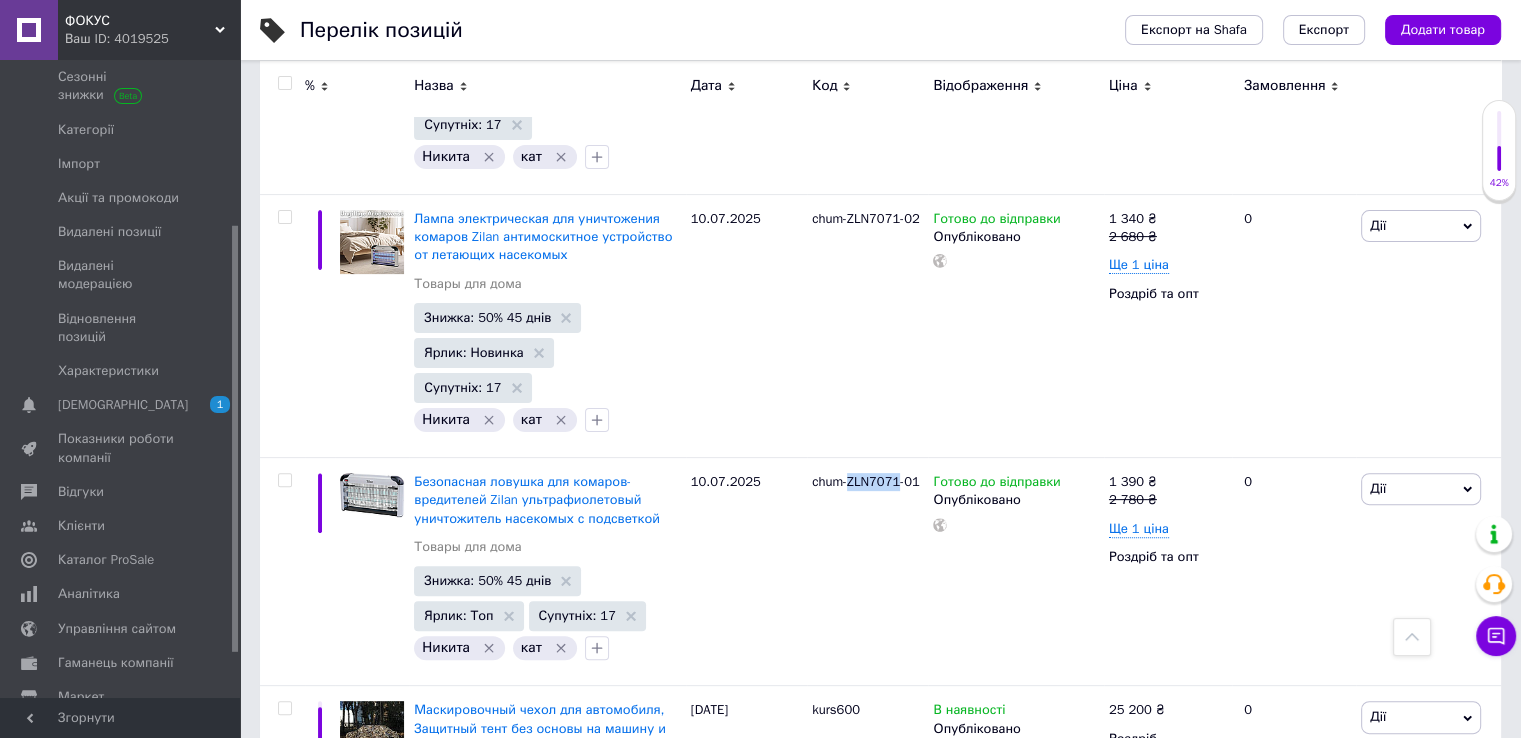scroll, scrollTop: 300, scrollLeft: 0, axis: vertical 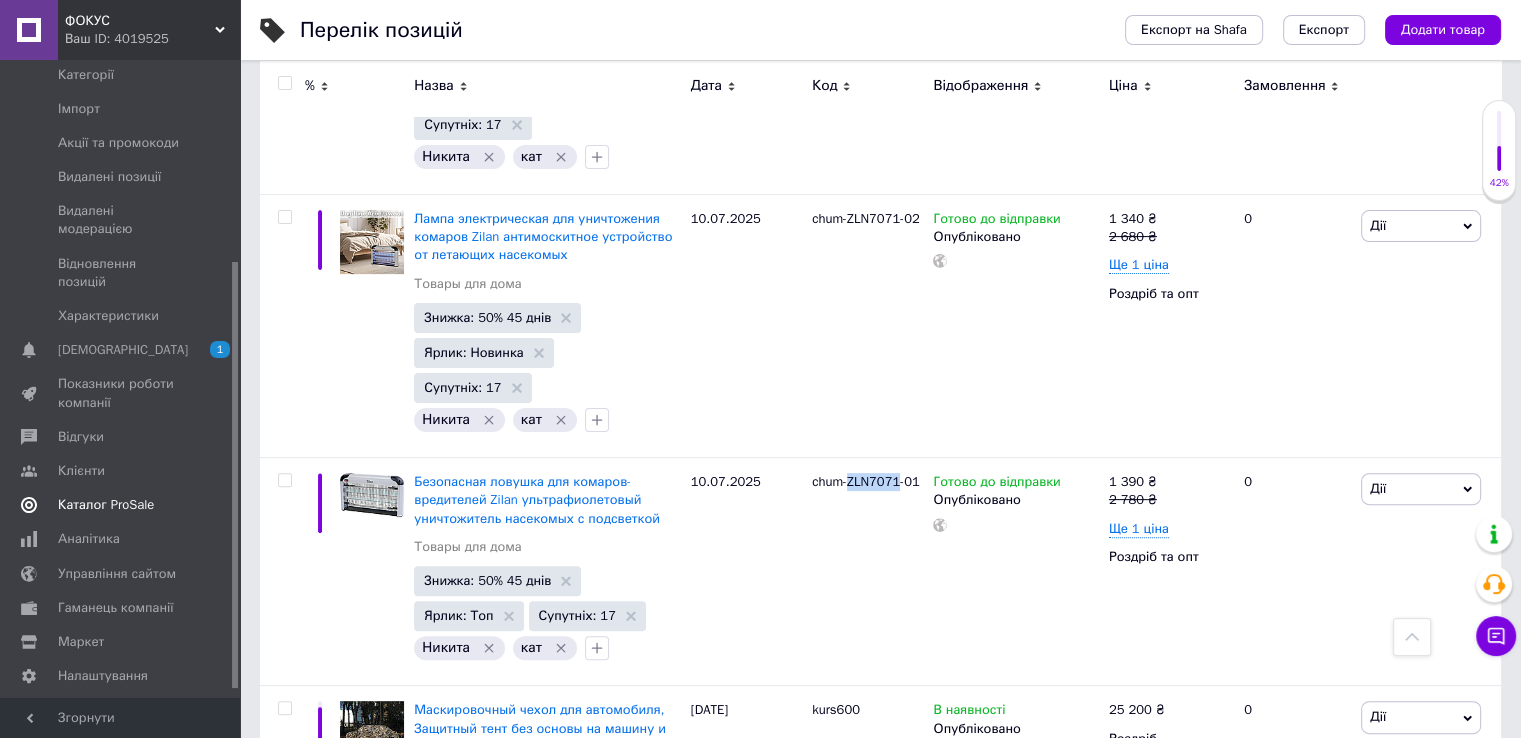 click on "Каталог ProSale" at bounding box center (106, 505) 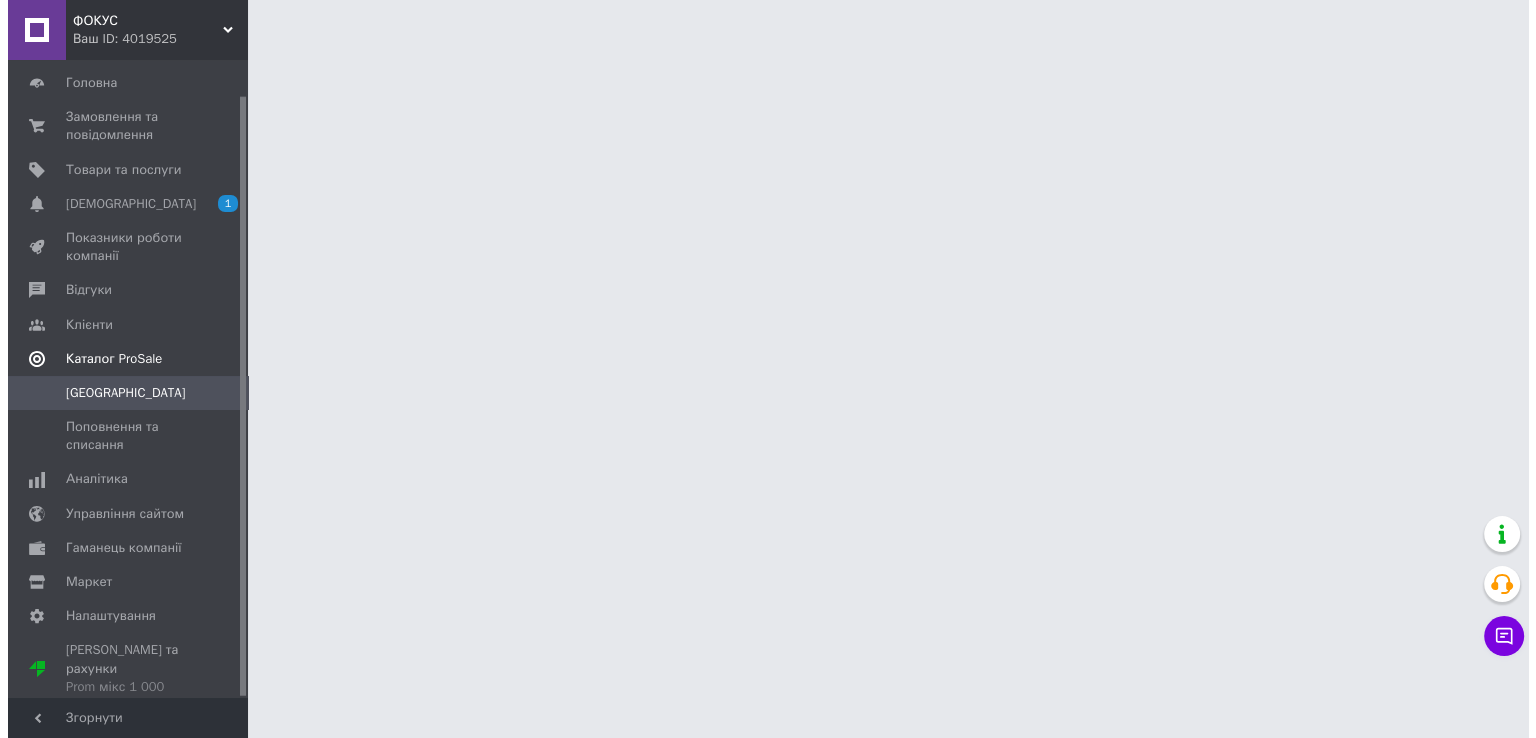 scroll, scrollTop: 0, scrollLeft: 0, axis: both 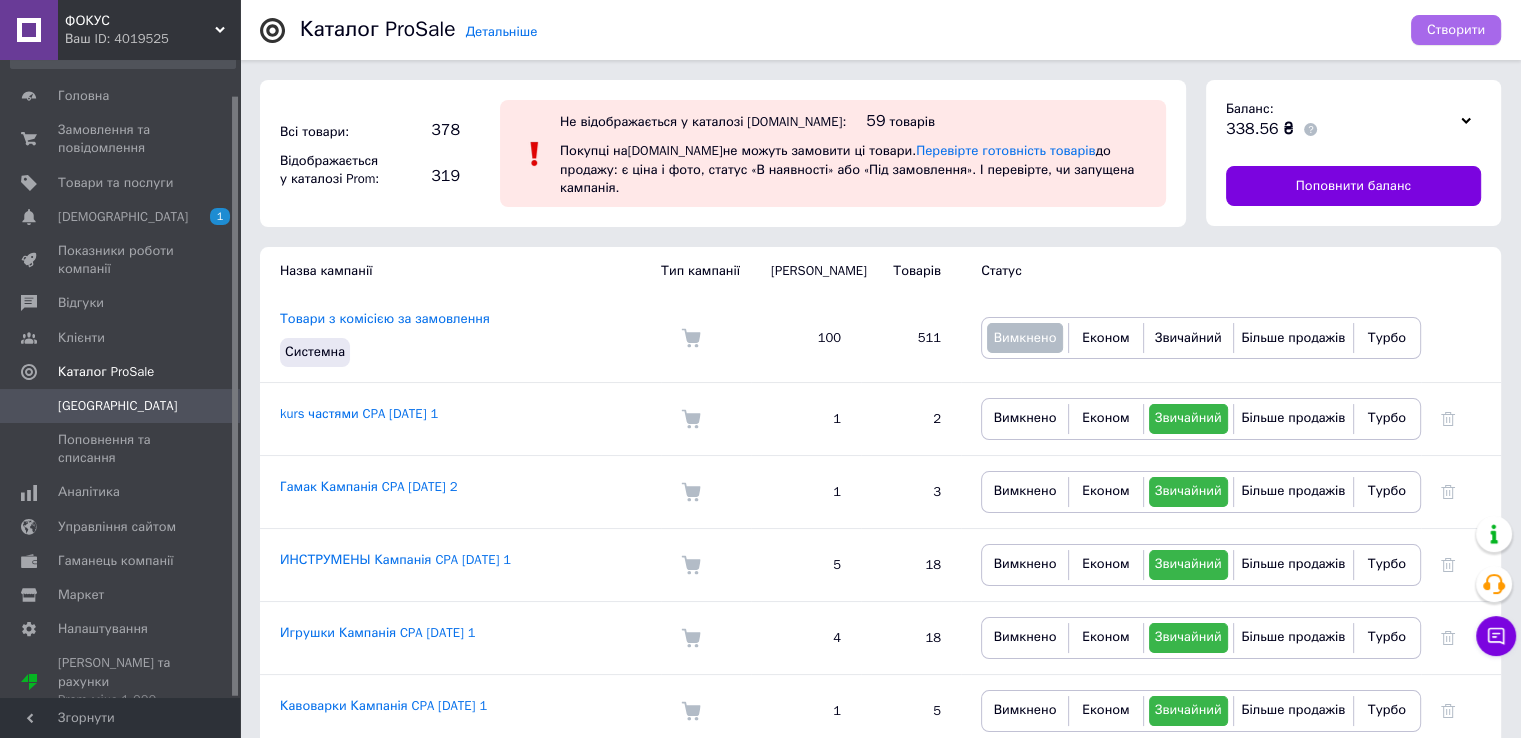 click on "Створити" at bounding box center [1456, 30] 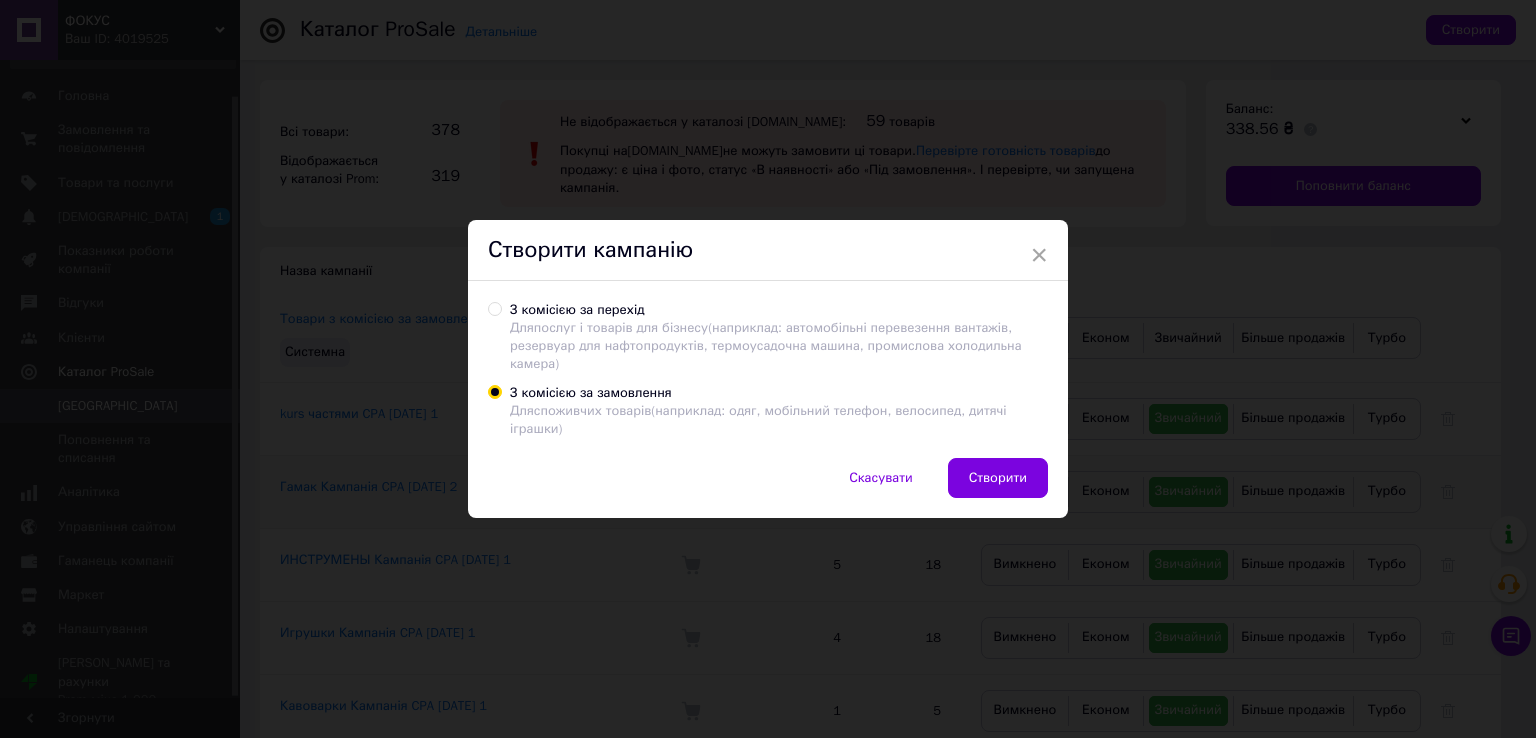 click on "Створити" at bounding box center [998, 478] 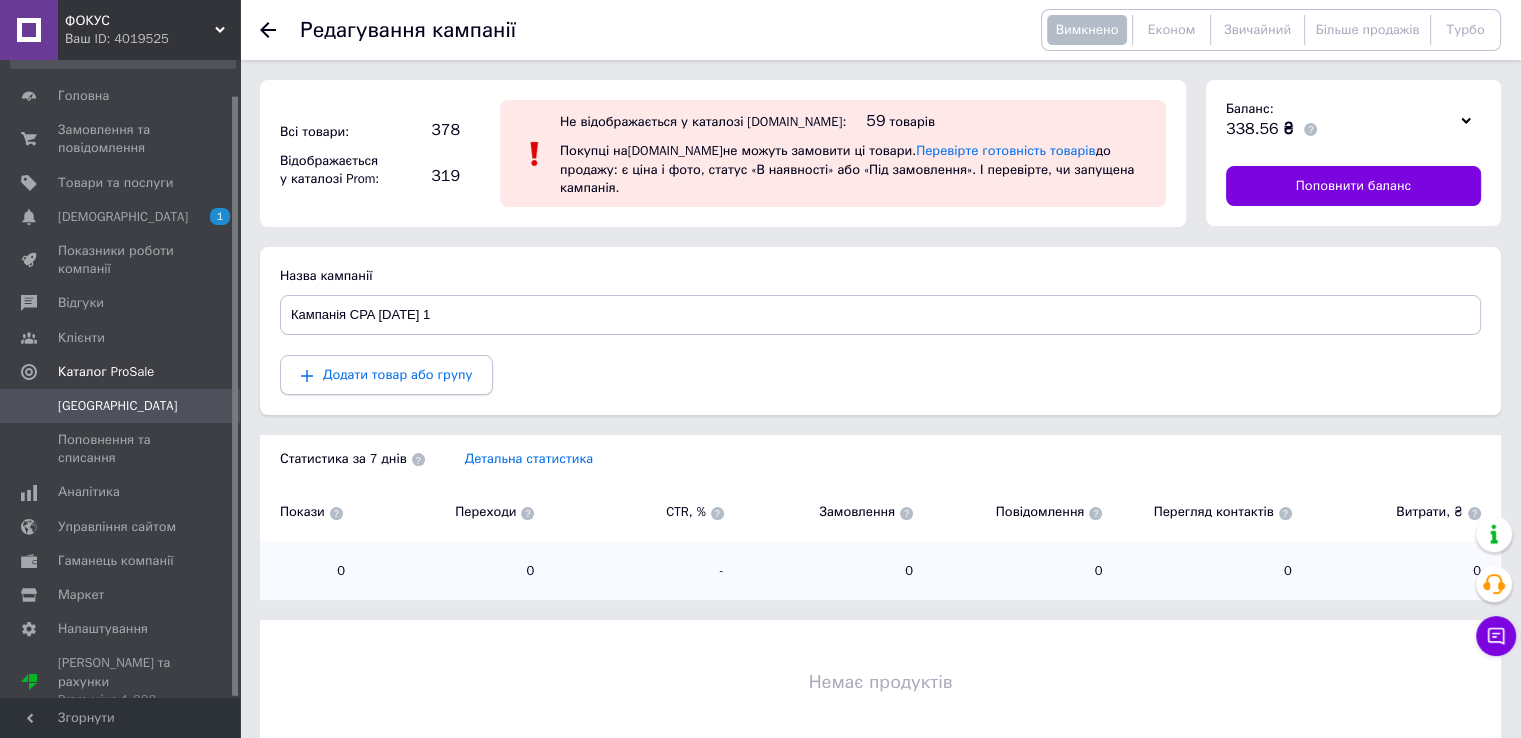 click on "Додати товар або групу" at bounding box center (397, 374) 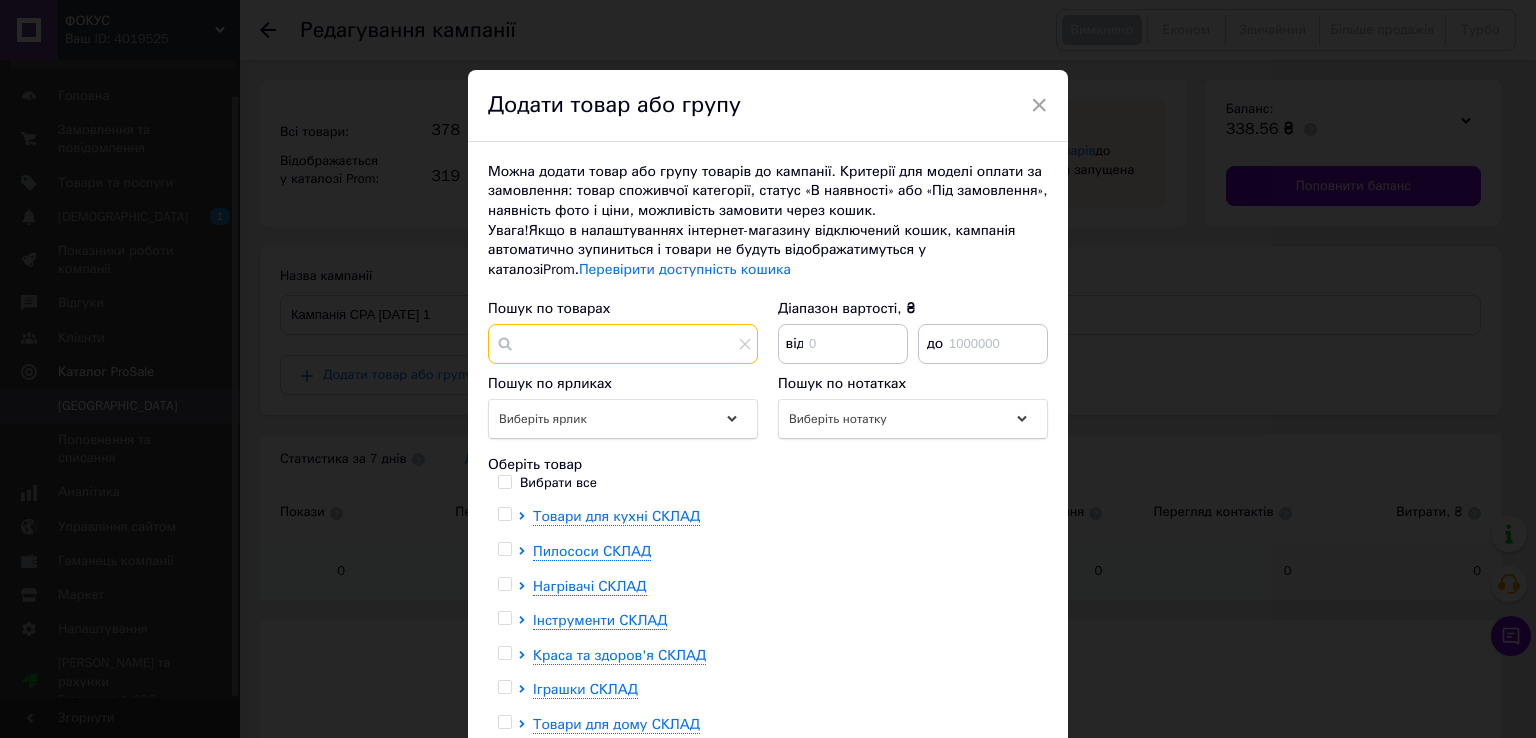 click at bounding box center [623, 344] 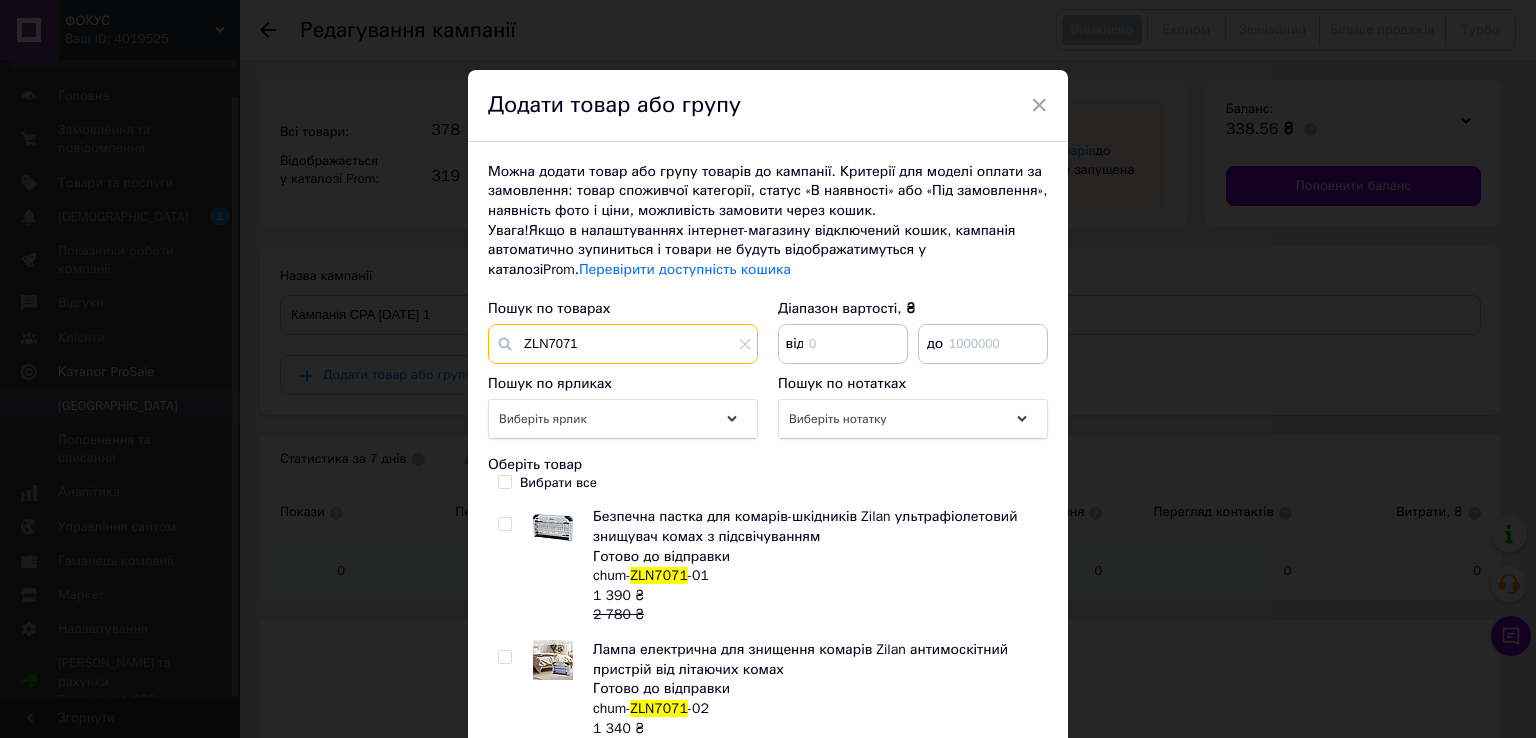 type on "ZLN7071" 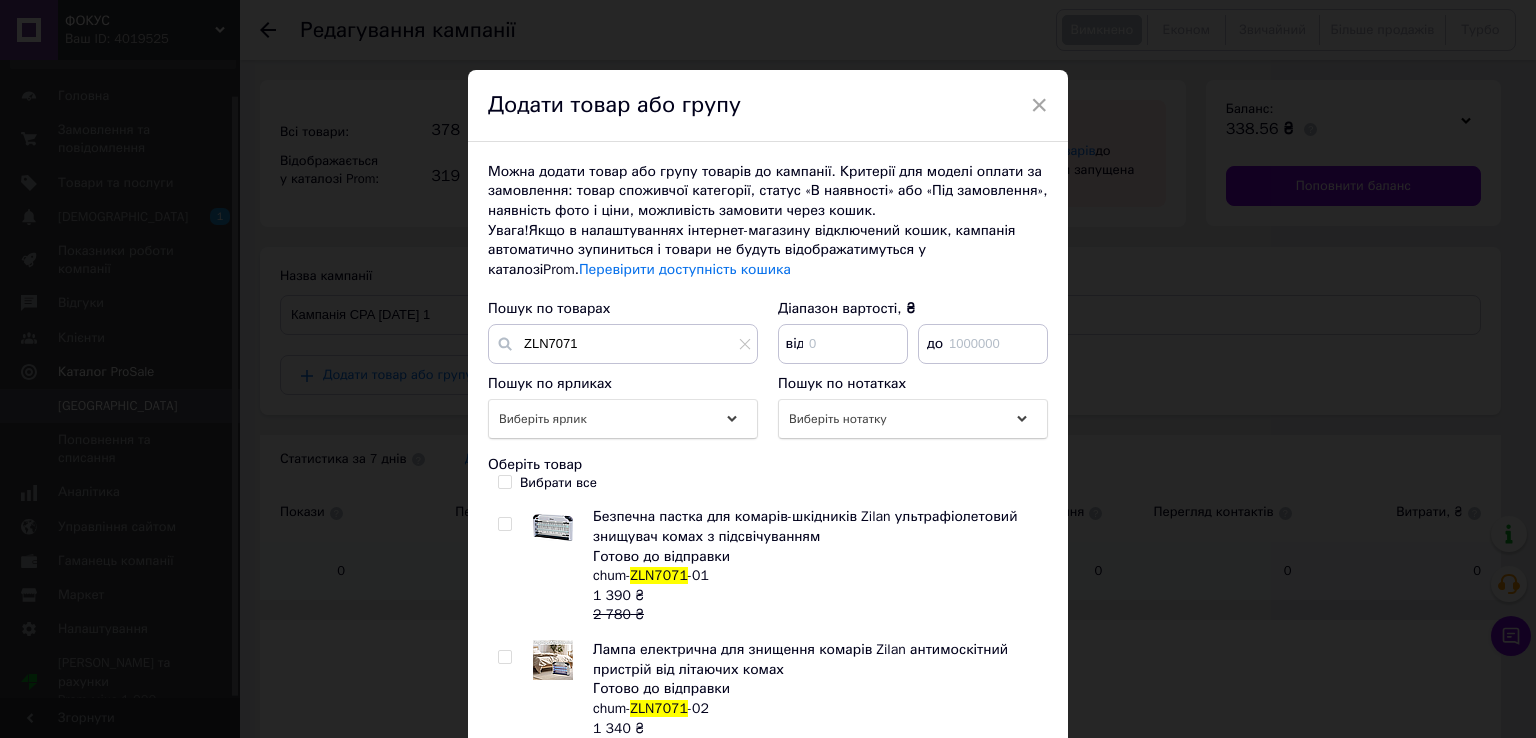 click on "Вибрати все" at bounding box center [504, 481] 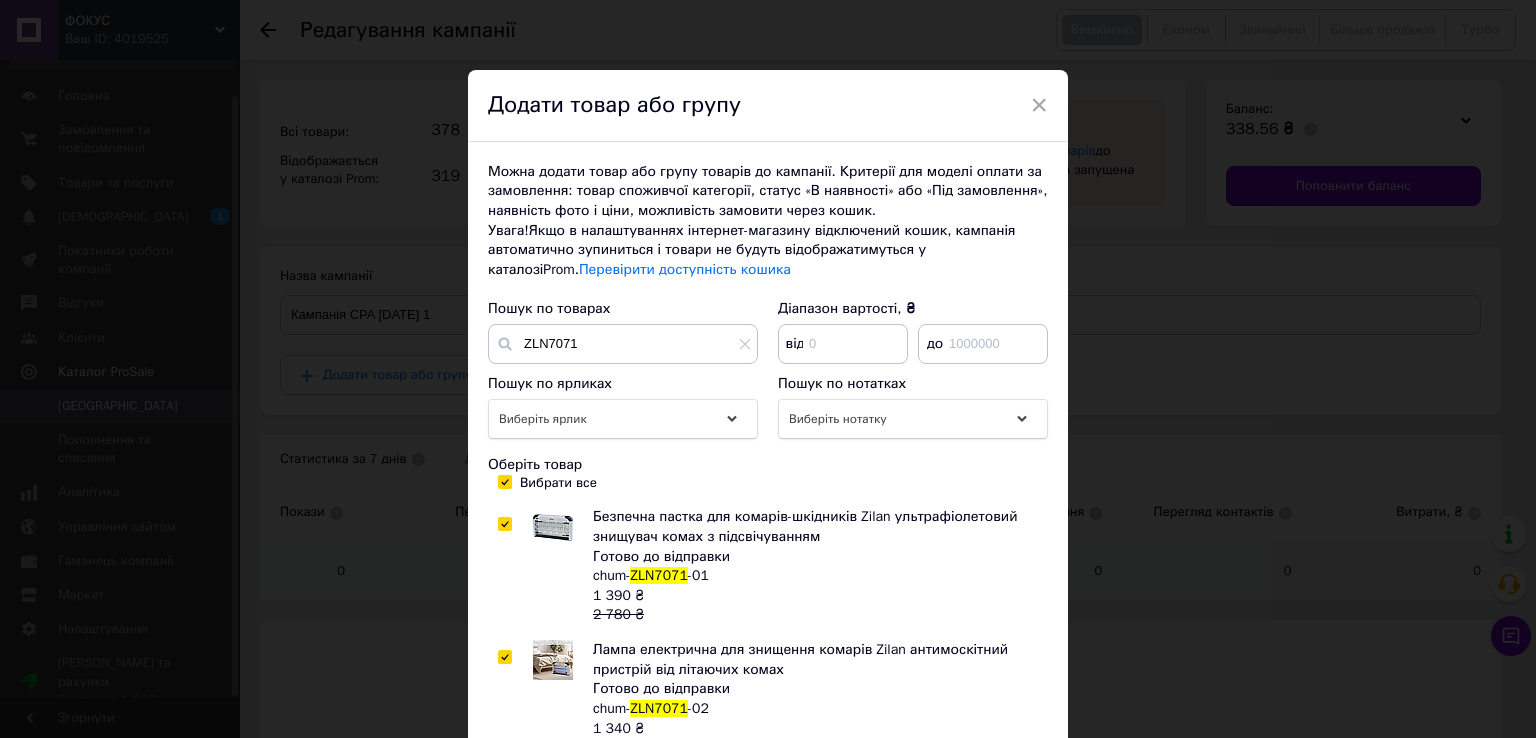 checkbox on "true" 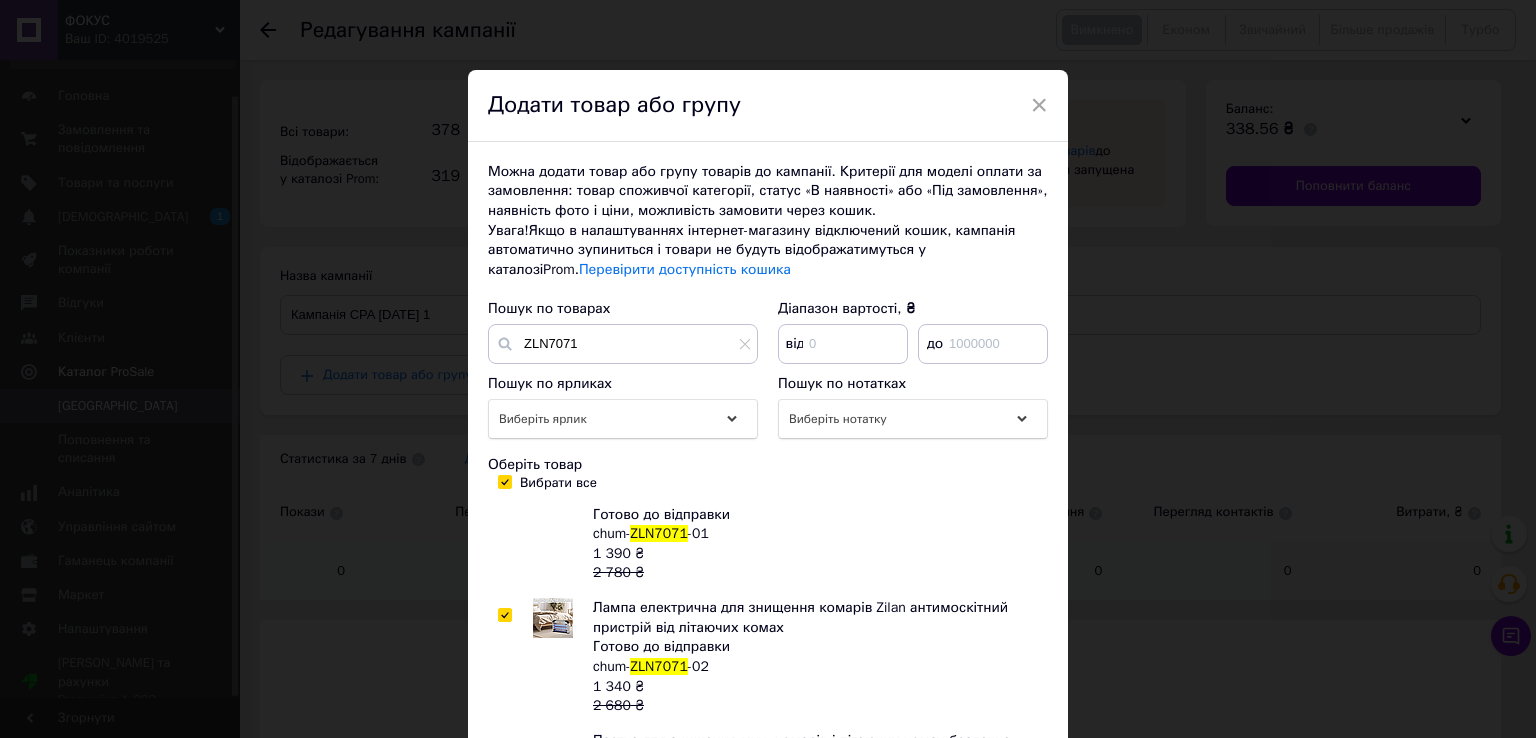 scroll, scrollTop: 64, scrollLeft: 0, axis: vertical 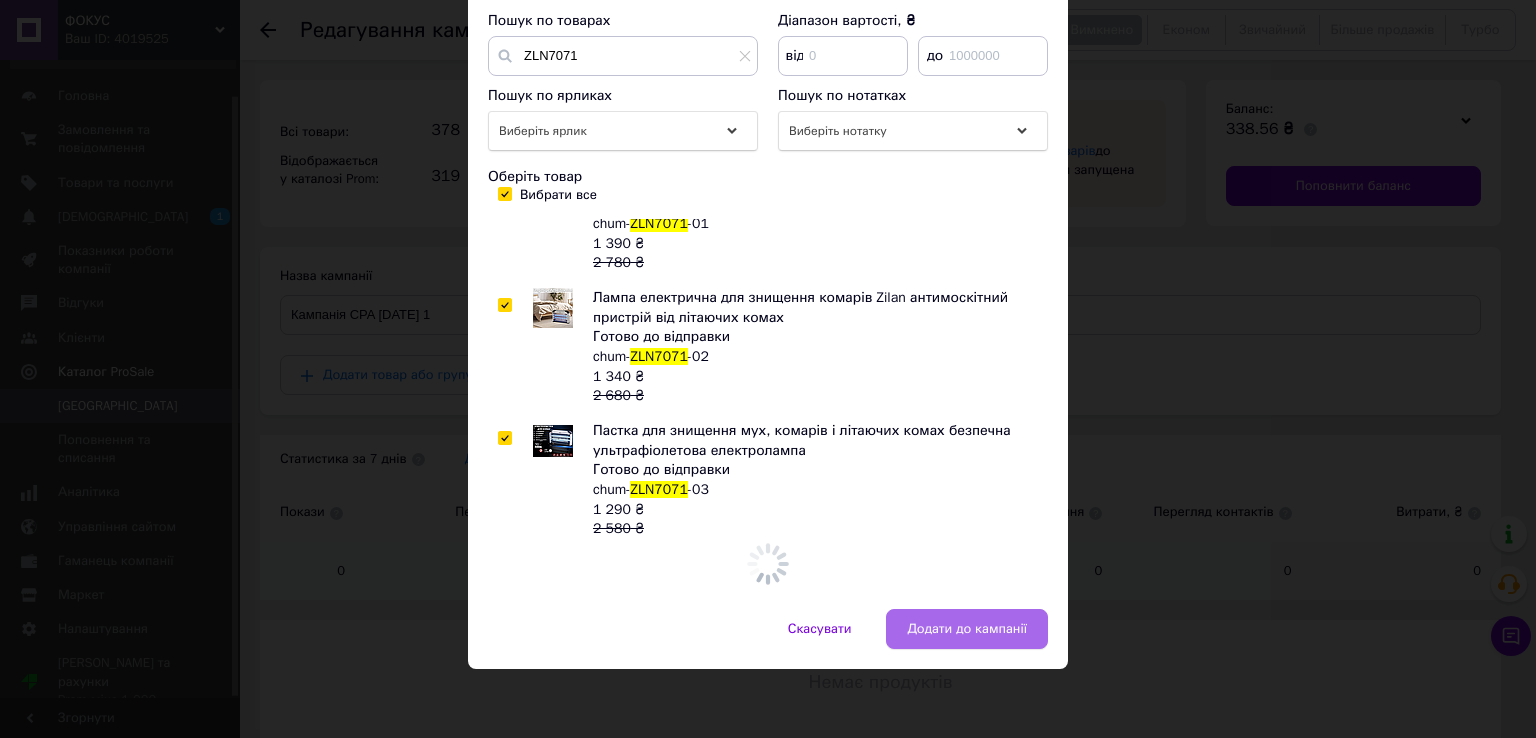 click on "Додати до кампанії" at bounding box center [967, 629] 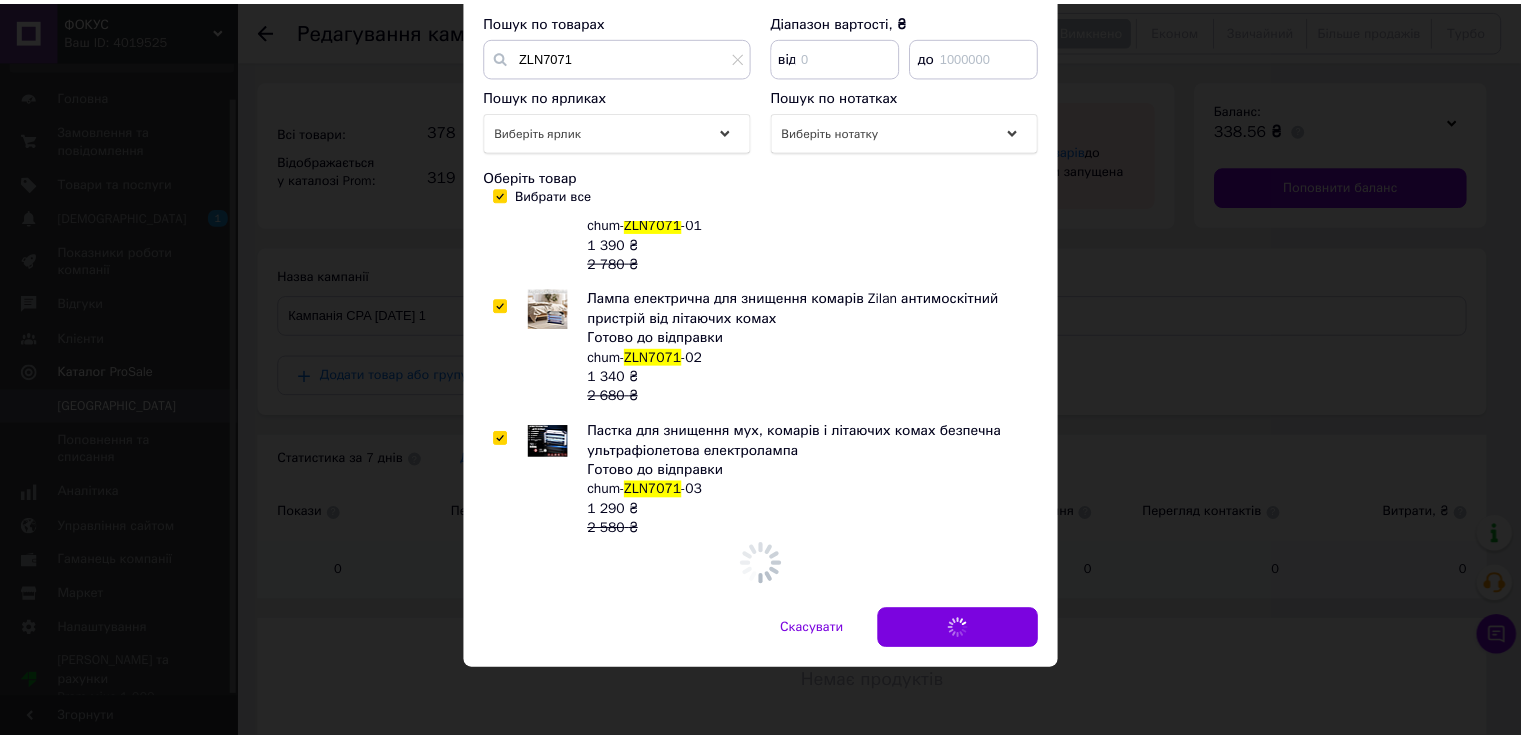scroll, scrollTop: 15, scrollLeft: 0, axis: vertical 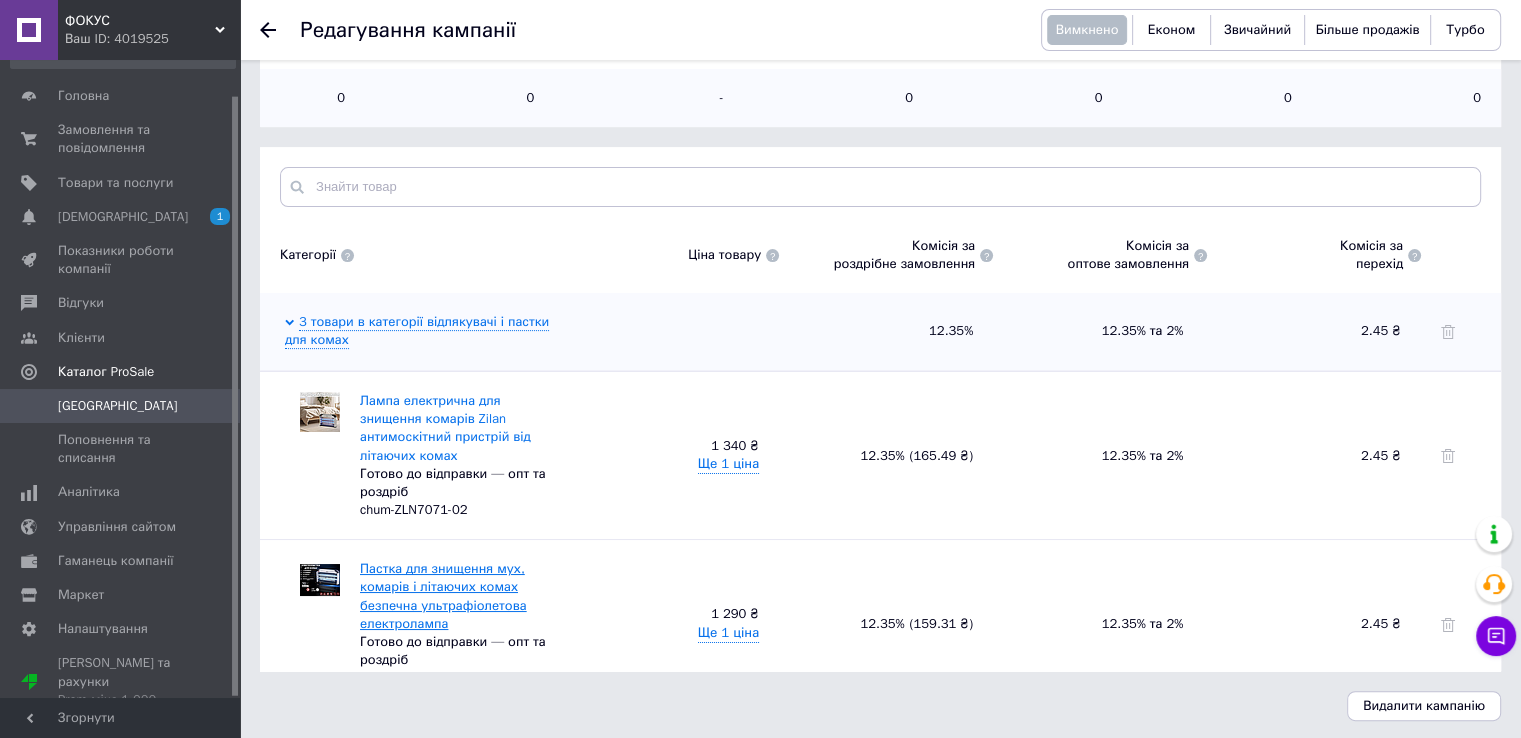 click on "Пастка для знищення мух, комарів і літаючих комах безпечна ультрафіолетова електролампа" at bounding box center (443, 596) 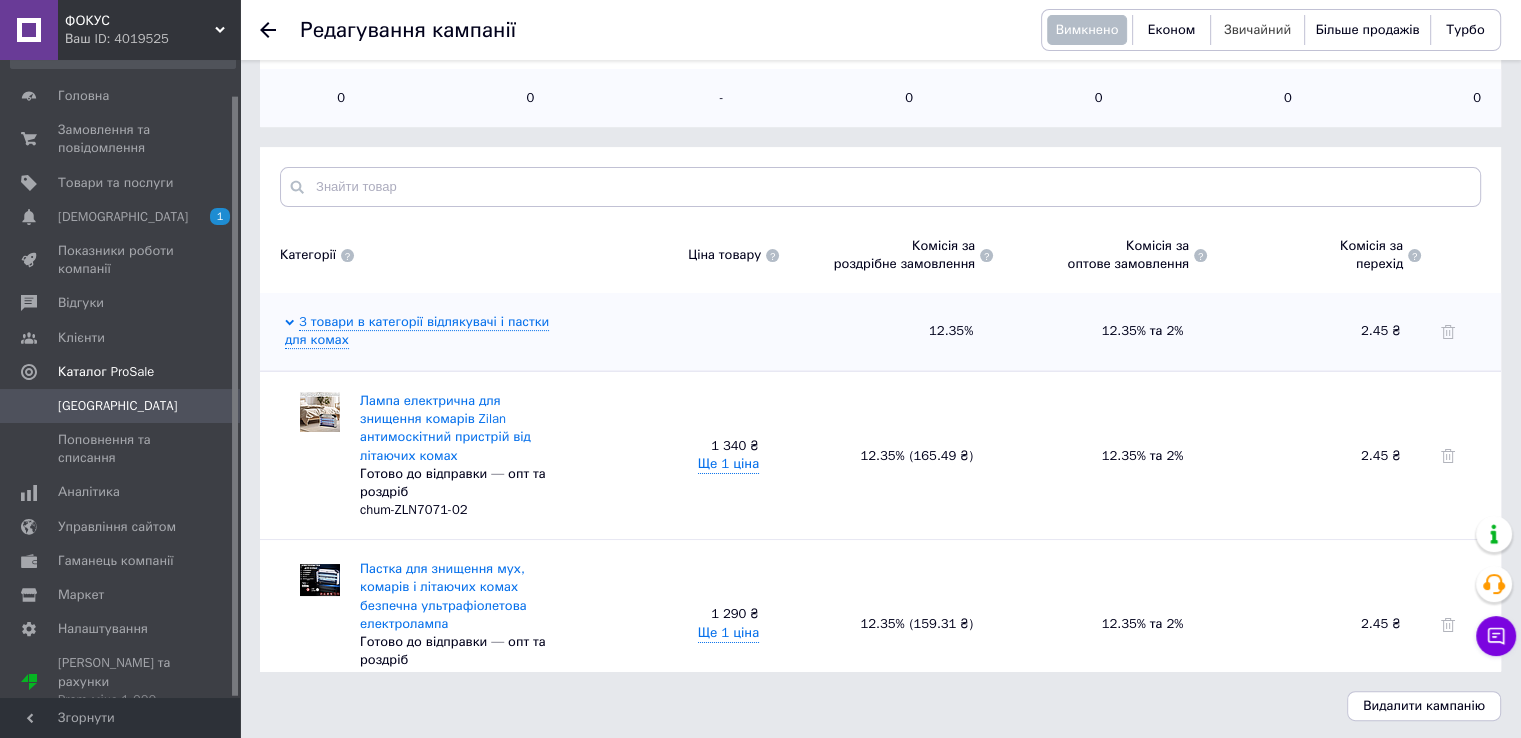 click on "Звичайний" at bounding box center (1257, 30) 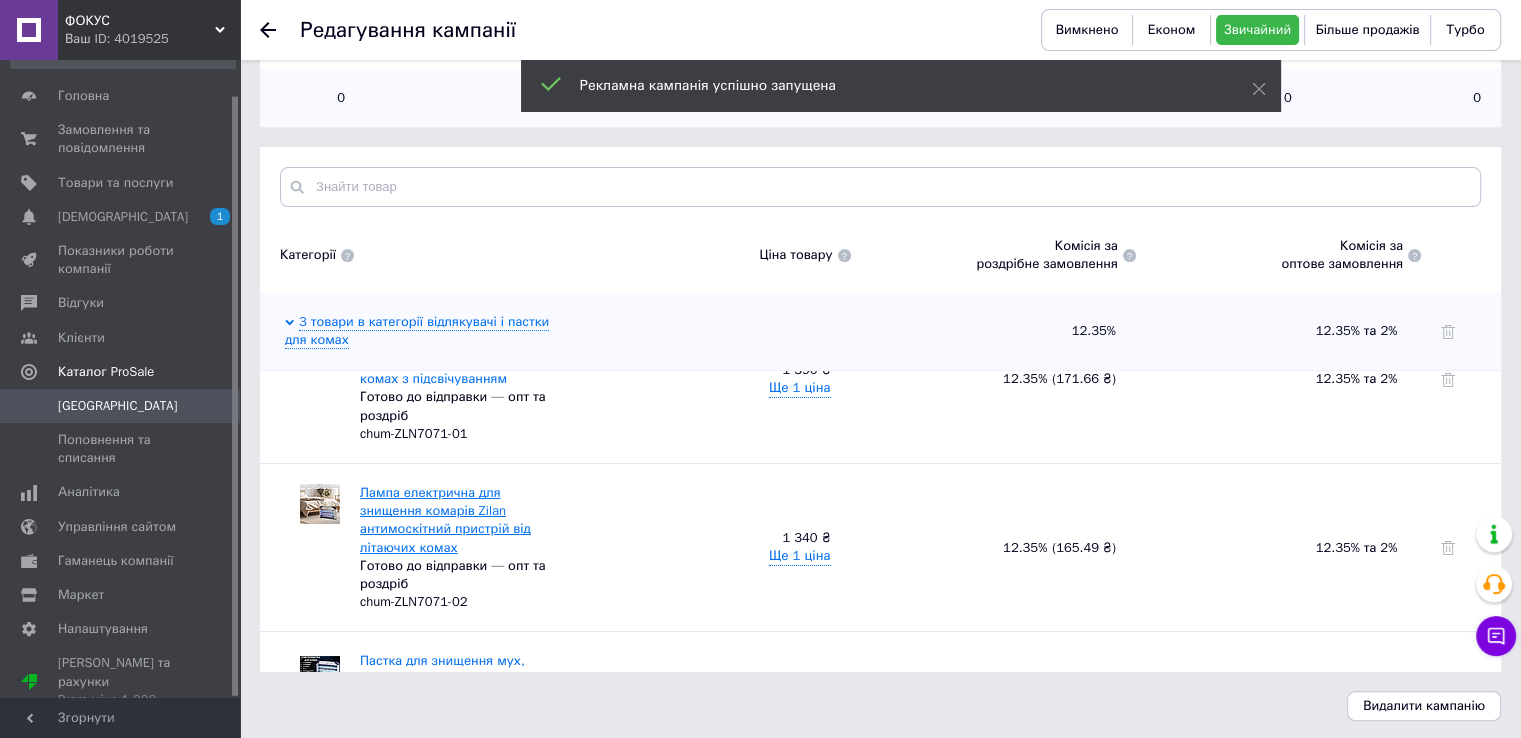 scroll, scrollTop: 0, scrollLeft: 0, axis: both 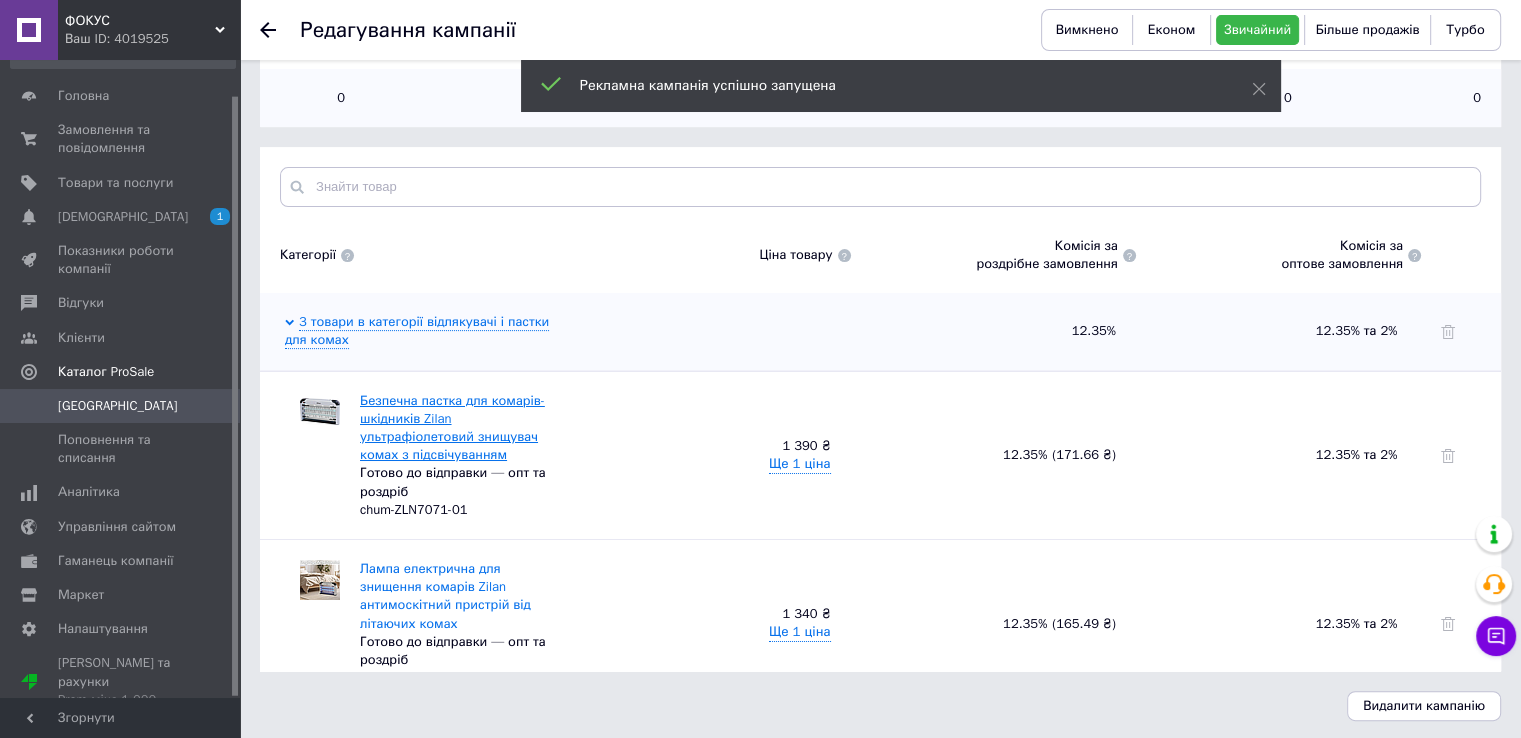click on "Безпечна пастка для комарів-шкідників Zilan ультрафіолетовий знищувач комах з підсвічуванням" at bounding box center [452, 428] 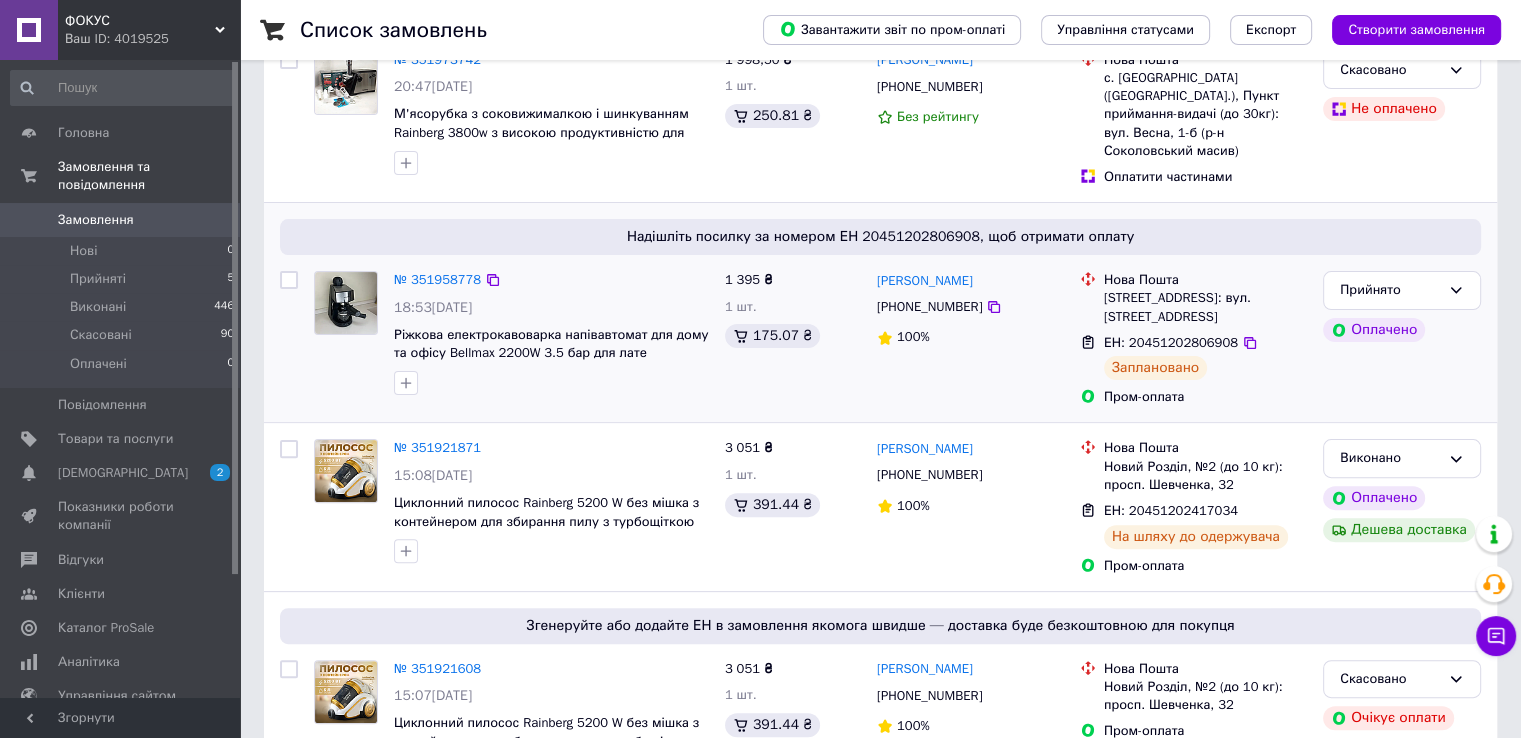 scroll, scrollTop: 500, scrollLeft: 0, axis: vertical 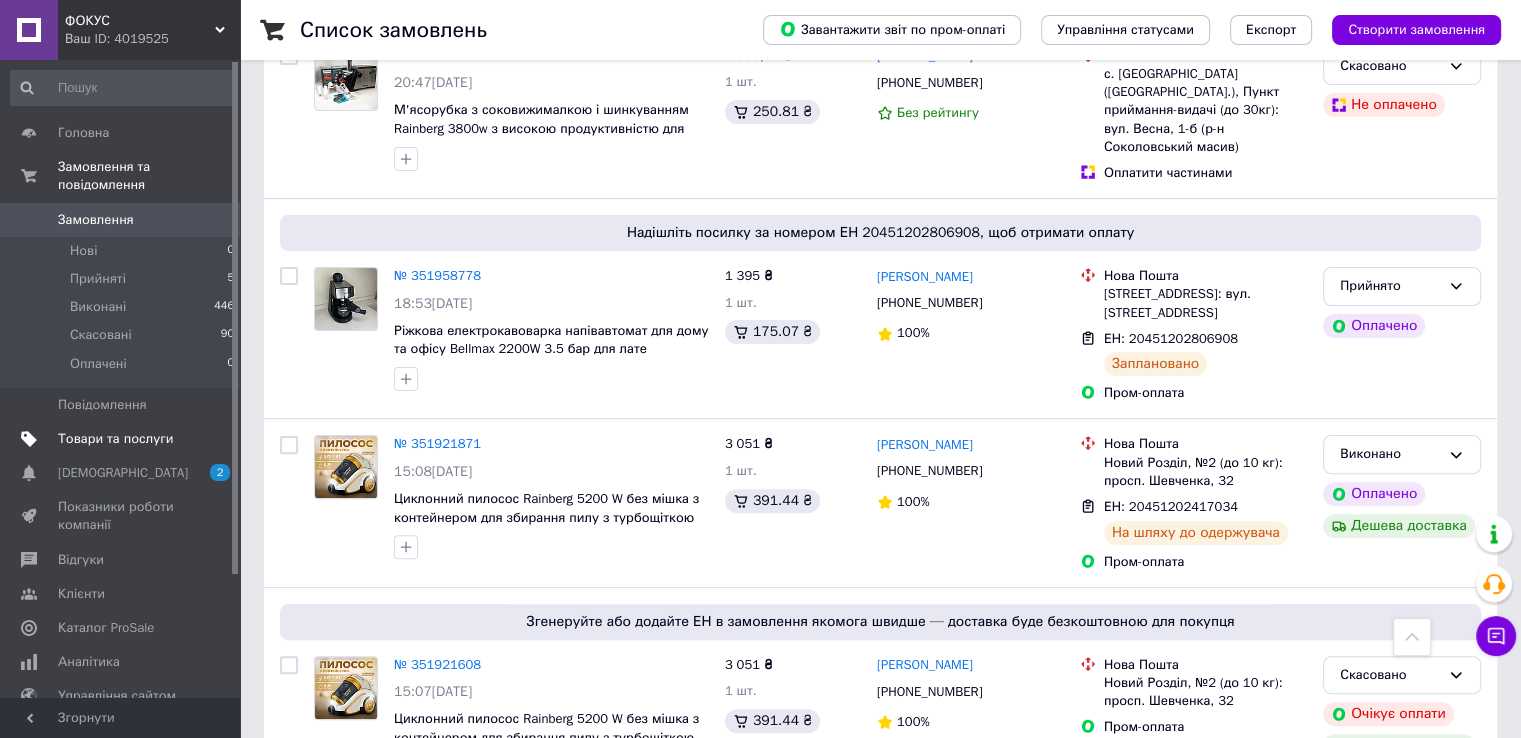 click on "Товари та послуги" at bounding box center (115, 439) 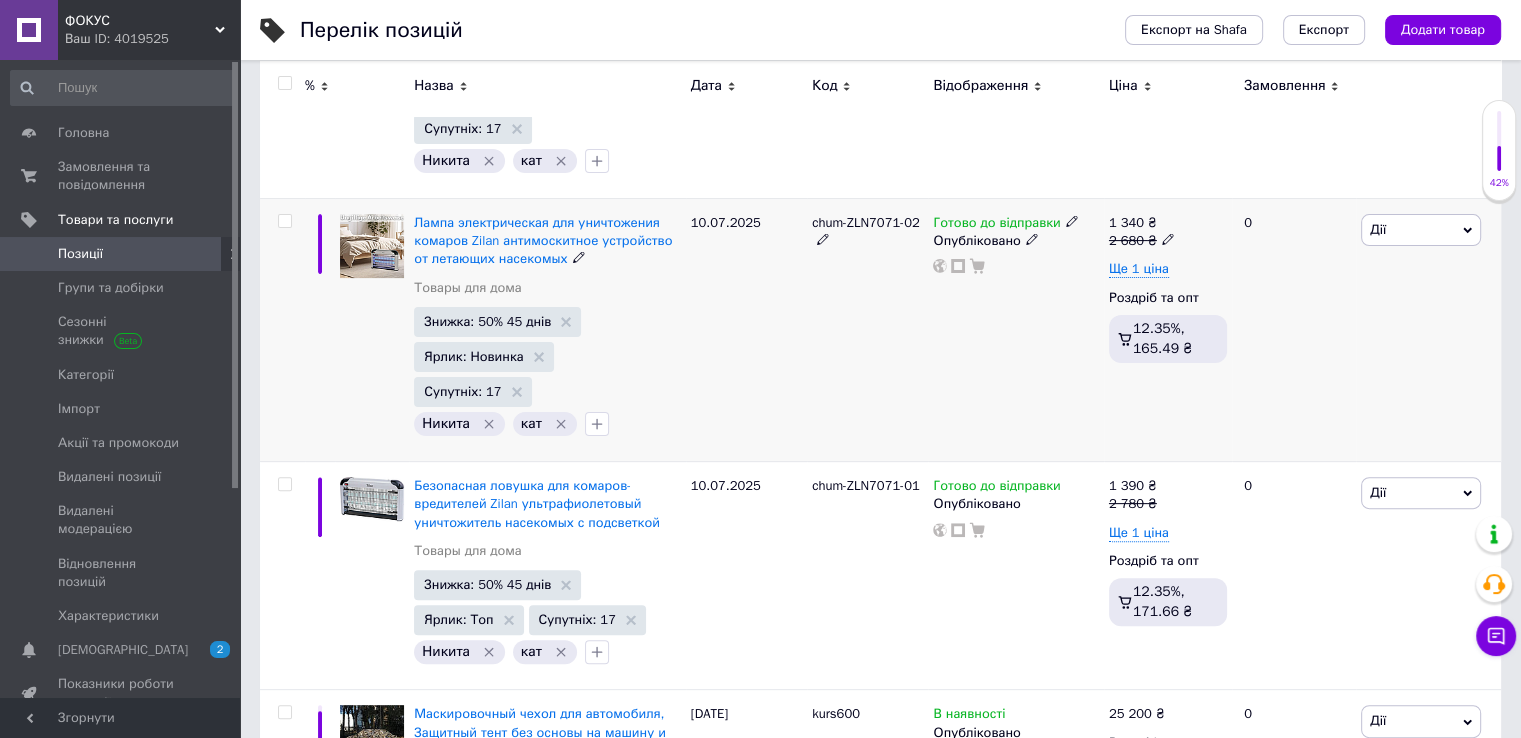 scroll, scrollTop: 500, scrollLeft: 0, axis: vertical 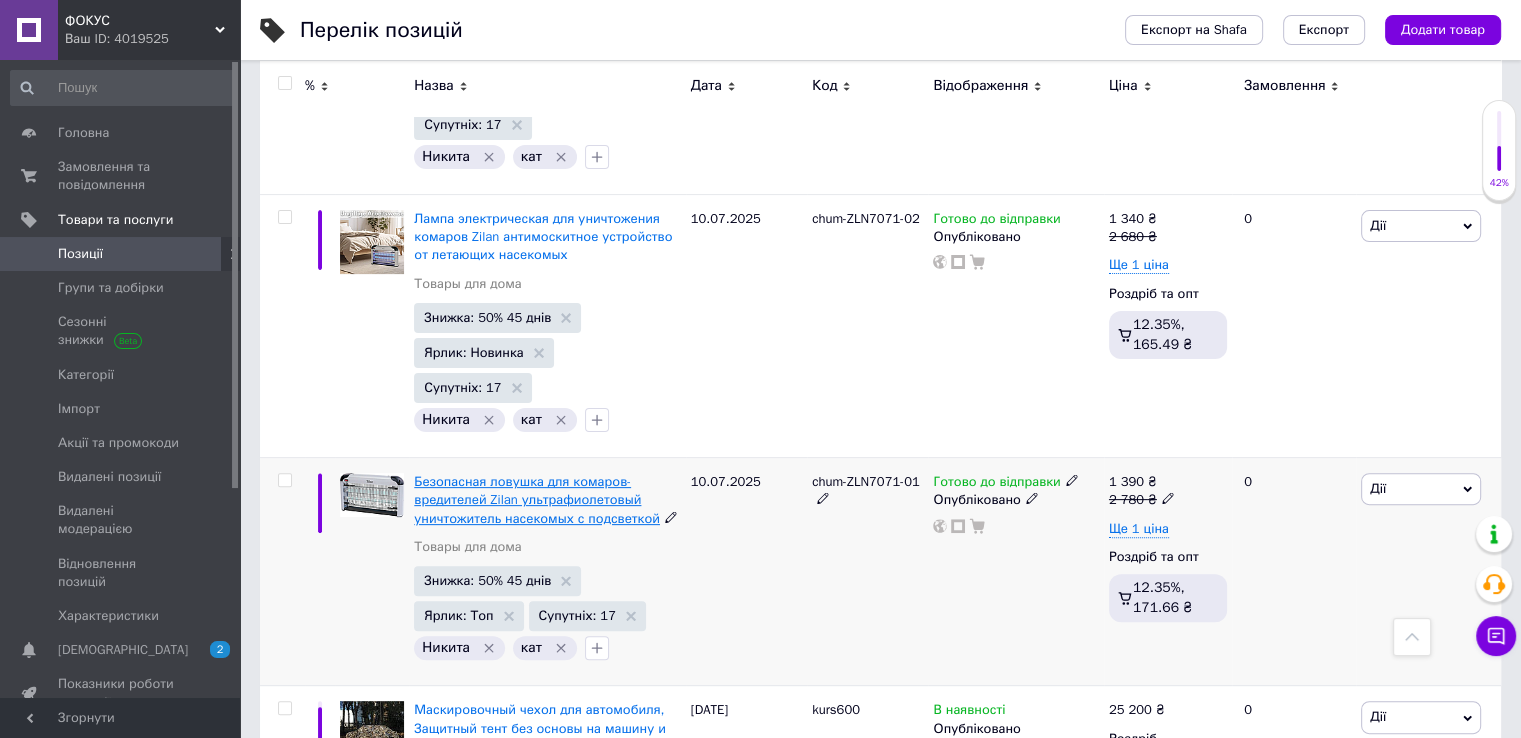 click on "Безопасная ловушка для комаров-вредителей Zilan ультрафиолетовый уничтожитель насекомых с подсветкой" at bounding box center (537, 499) 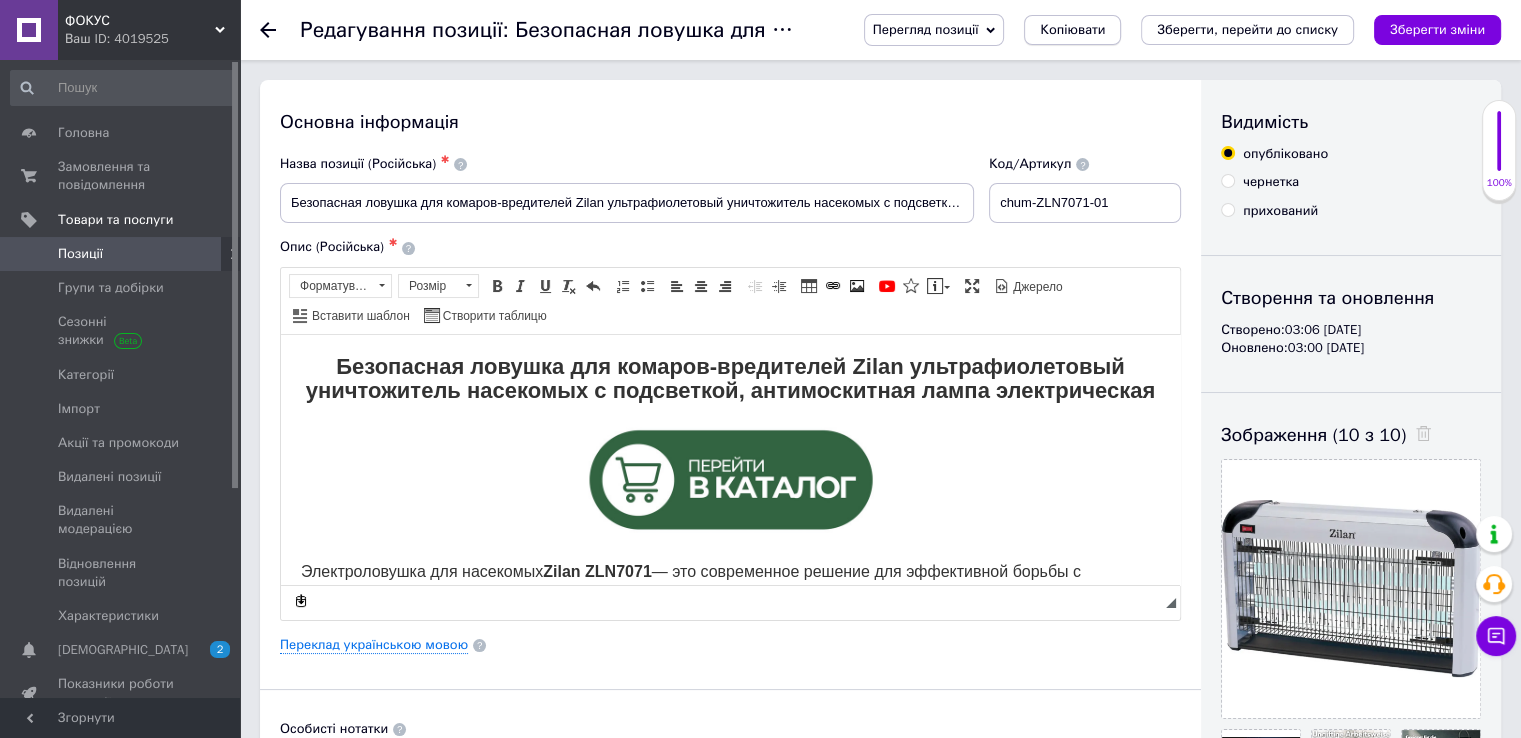scroll, scrollTop: 0, scrollLeft: 0, axis: both 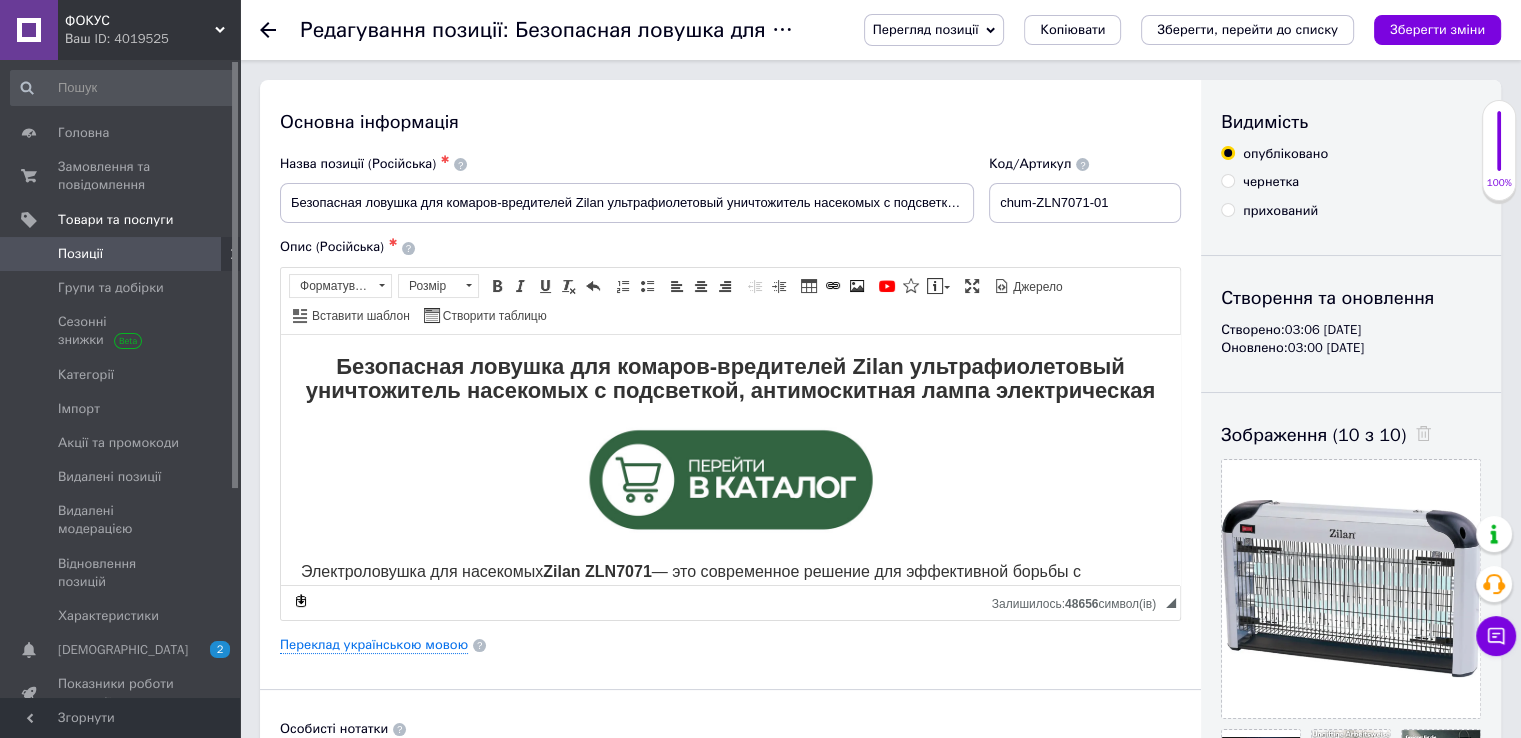 click on "Перегляд позиції" at bounding box center (934, 30) 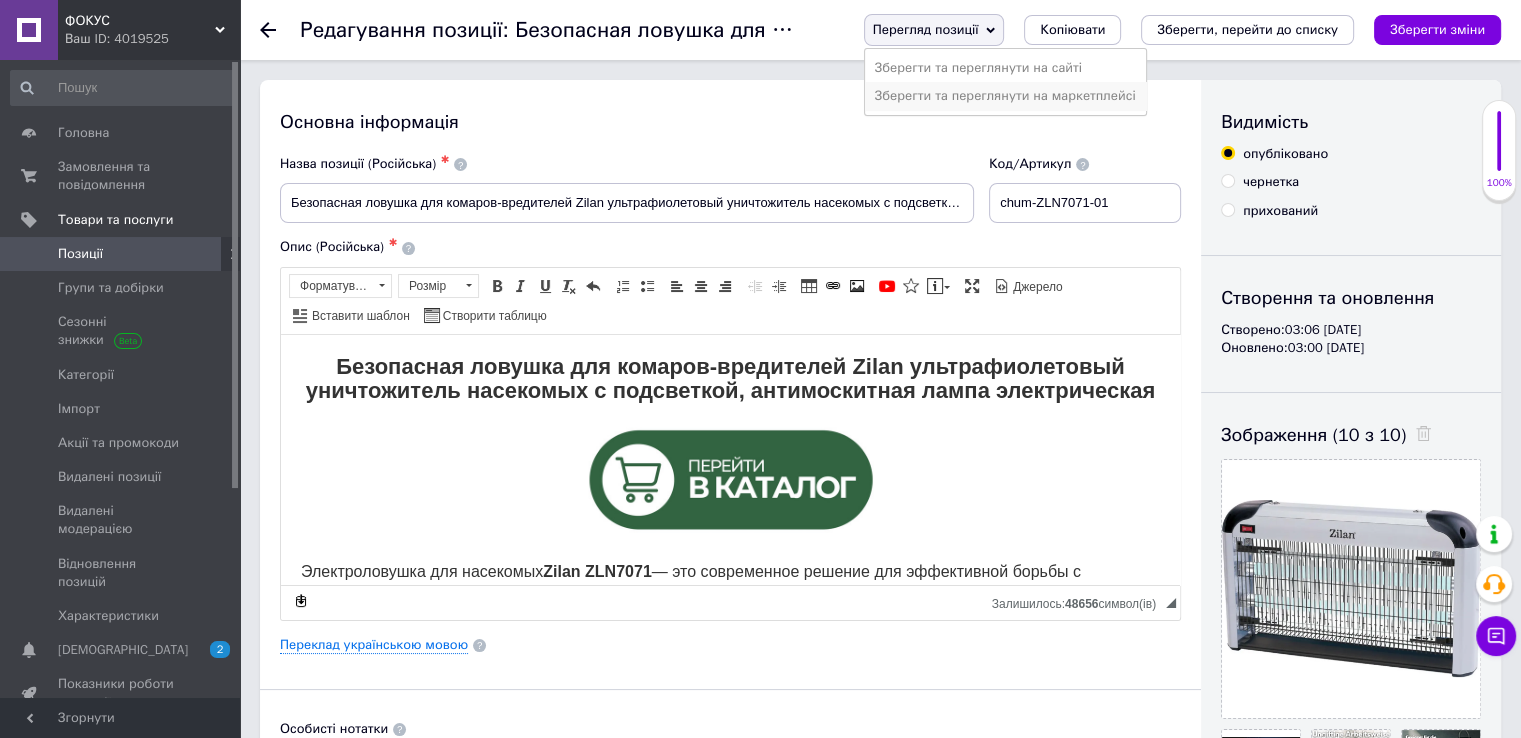 click on "Зберегти та переглянути на маркетплейсі" at bounding box center (1005, 96) 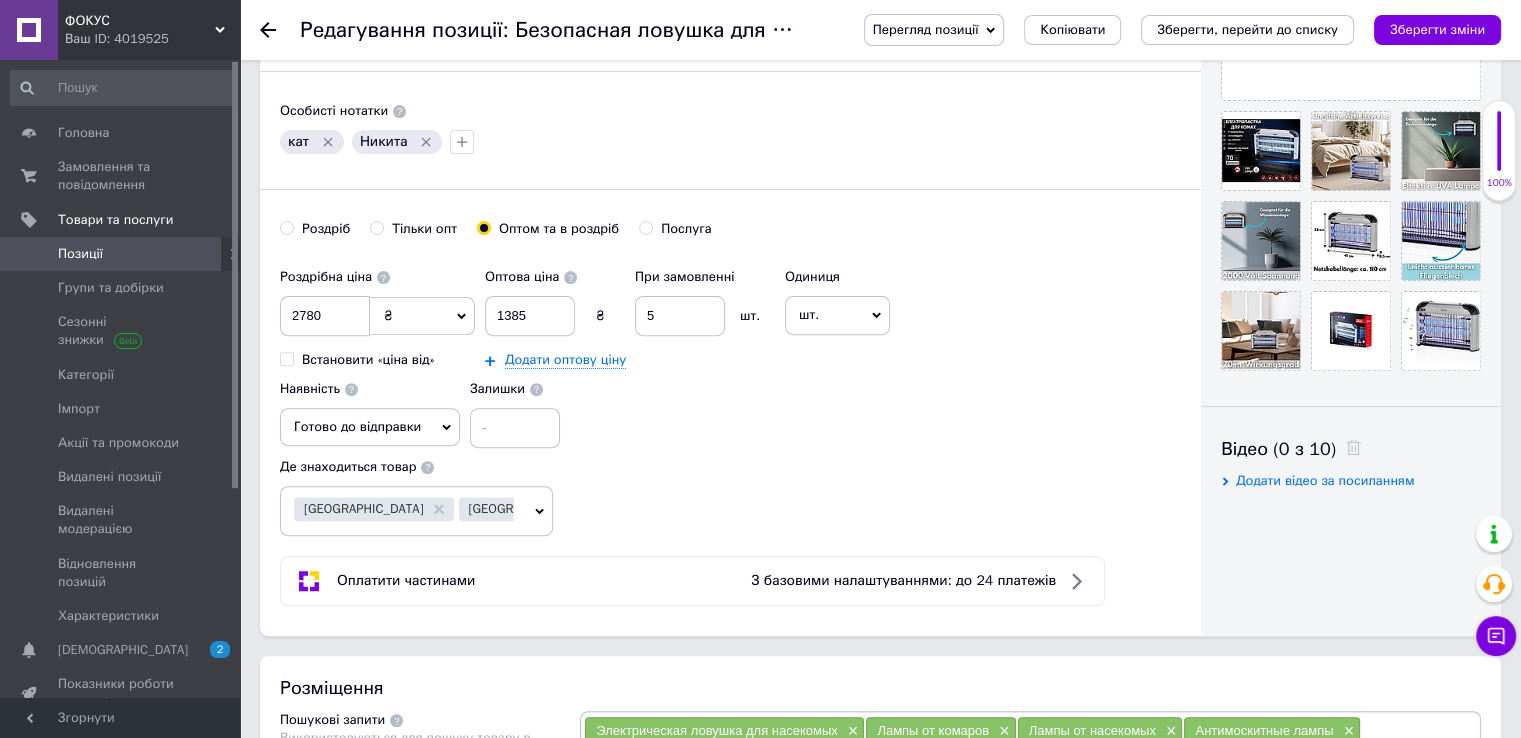 scroll, scrollTop: 400, scrollLeft: 0, axis: vertical 